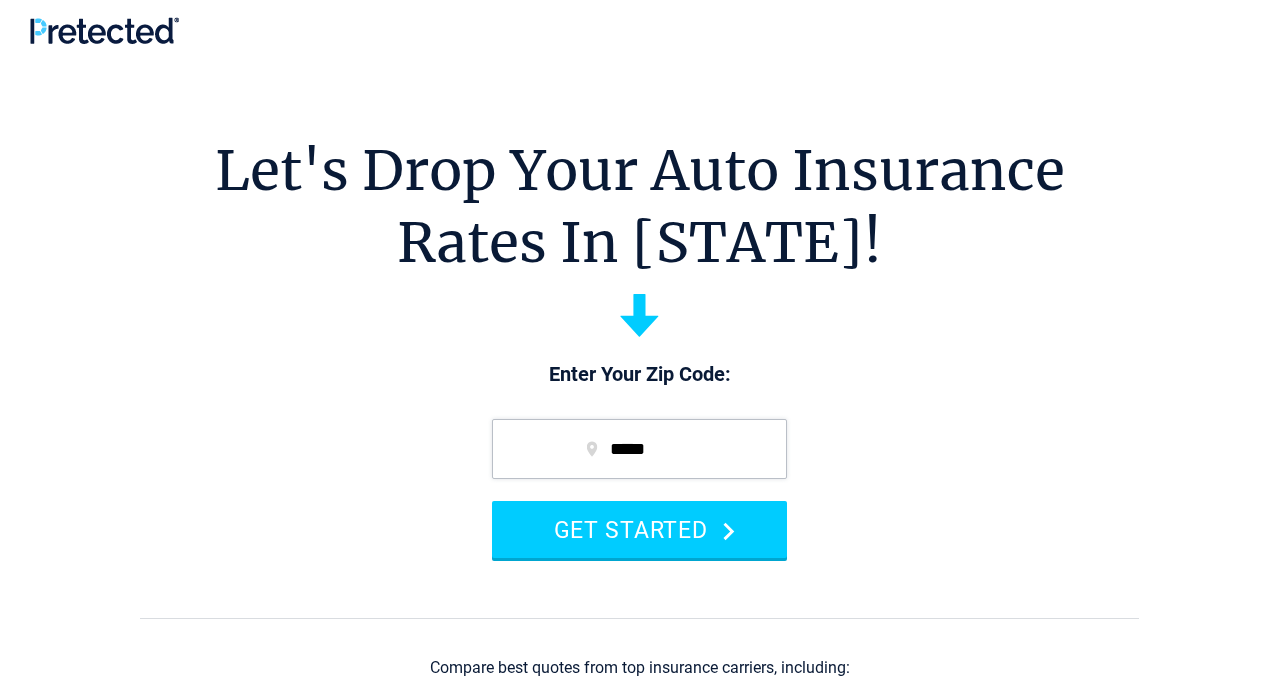 scroll, scrollTop: 0, scrollLeft: 0, axis: both 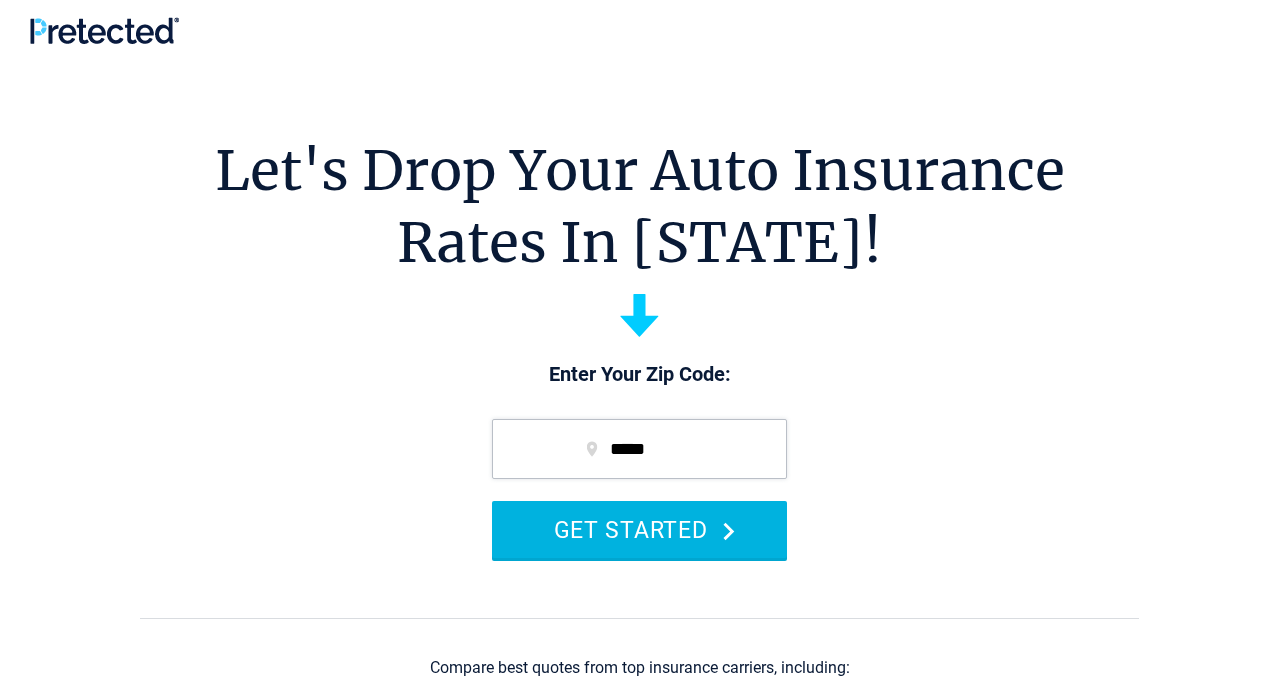 click on "GET STARTED" at bounding box center (639, 529) 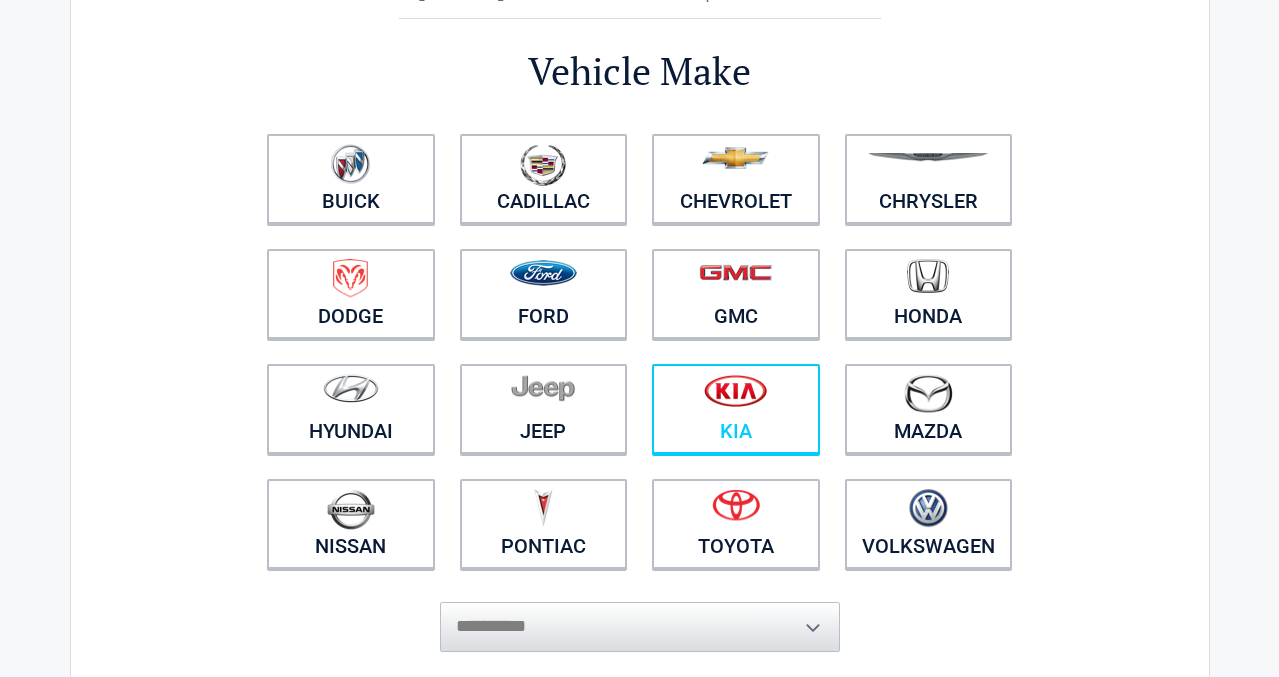 scroll, scrollTop: 144, scrollLeft: 0, axis: vertical 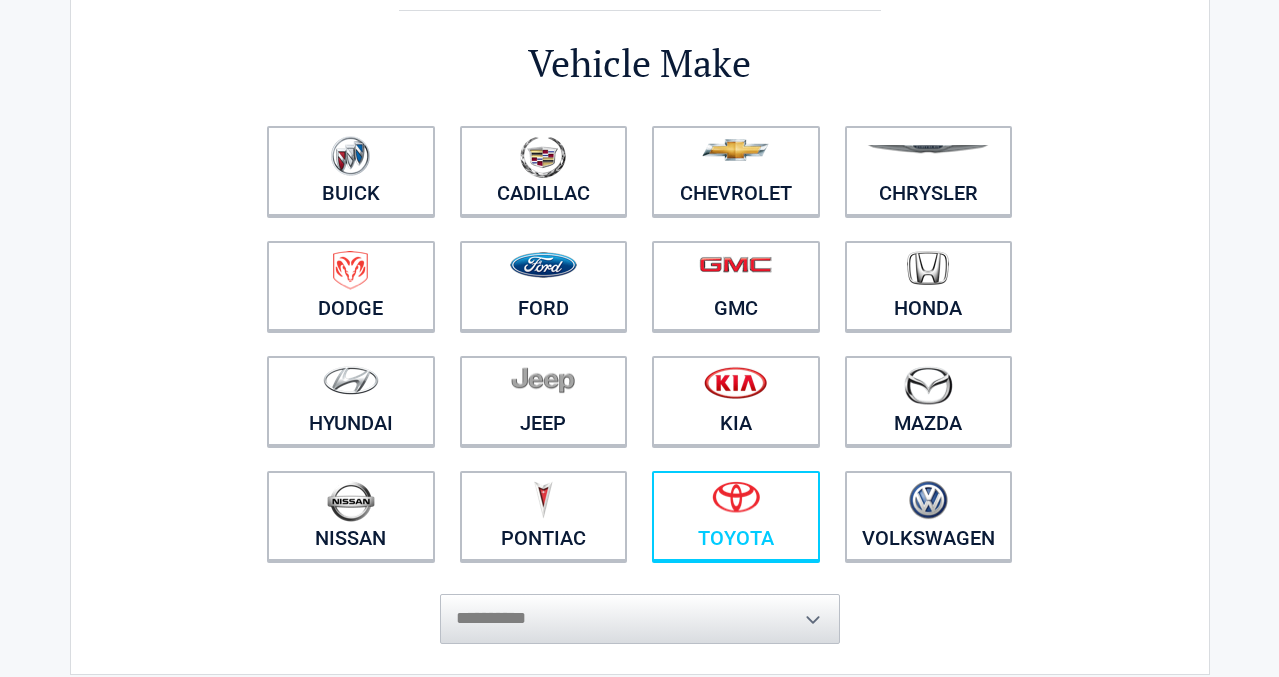 click at bounding box center (736, 497) 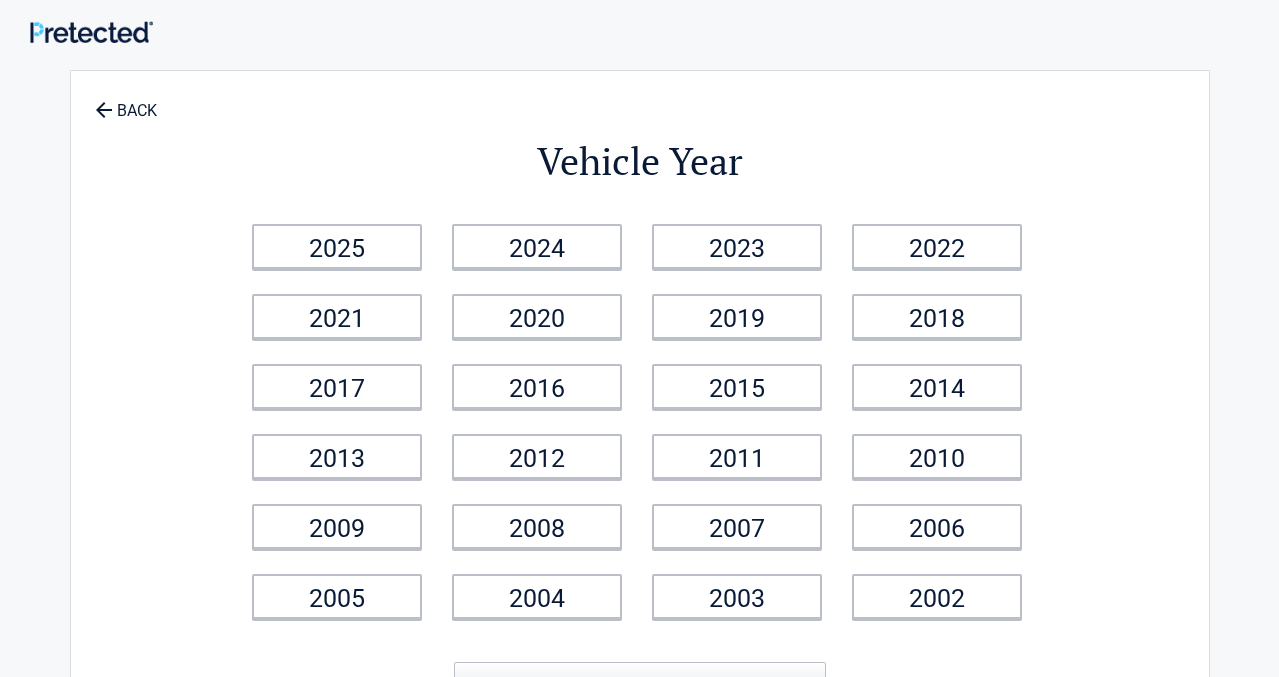scroll, scrollTop: 0, scrollLeft: 0, axis: both 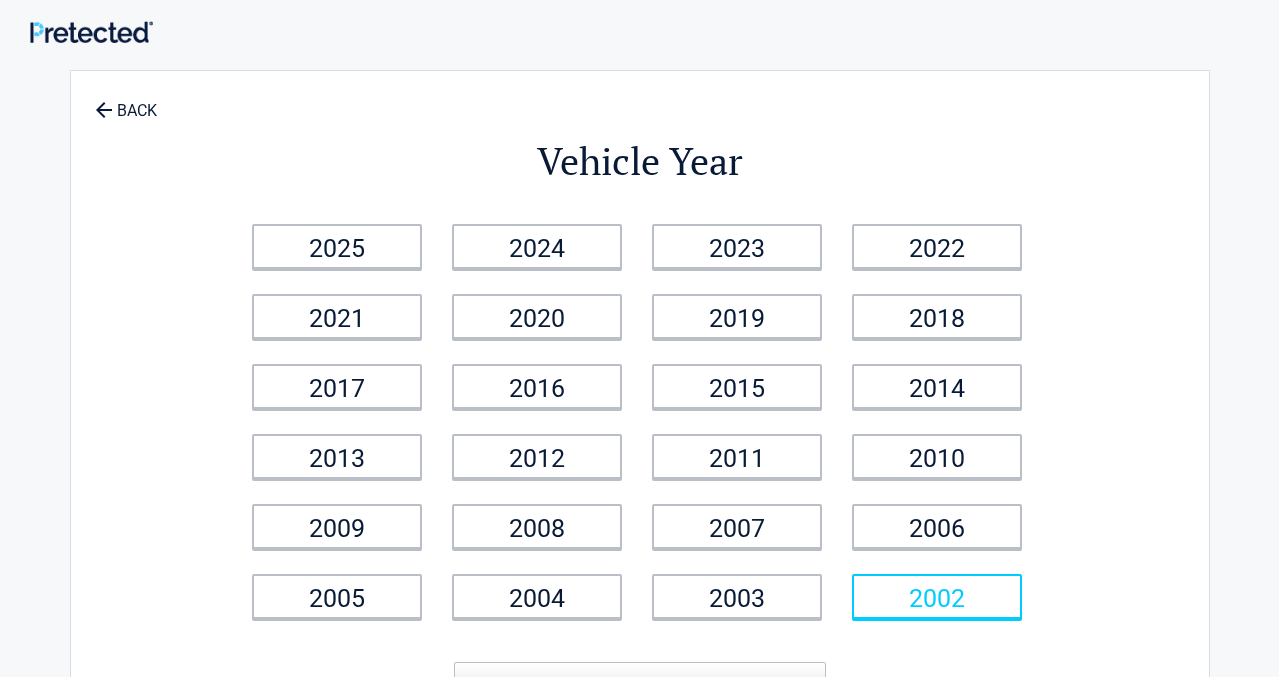 click on "2002" at bounding box center (937, 596) 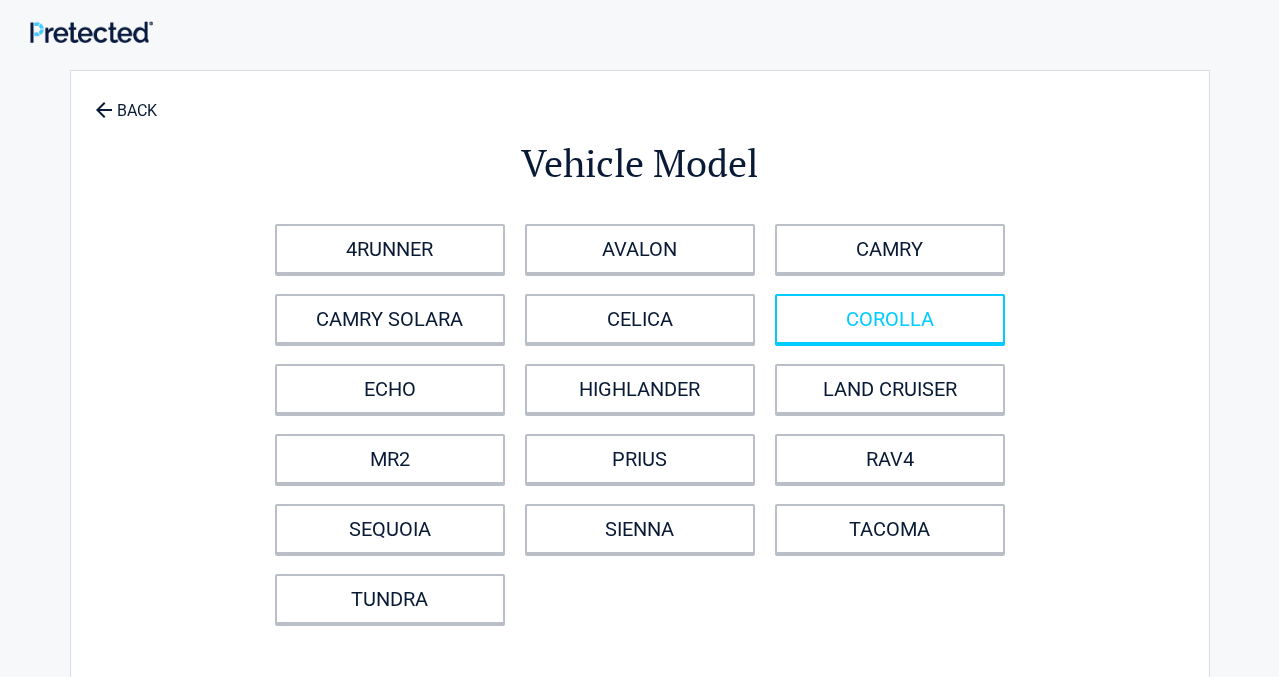 click on "COROLLA" at bounding box center [890, 319] 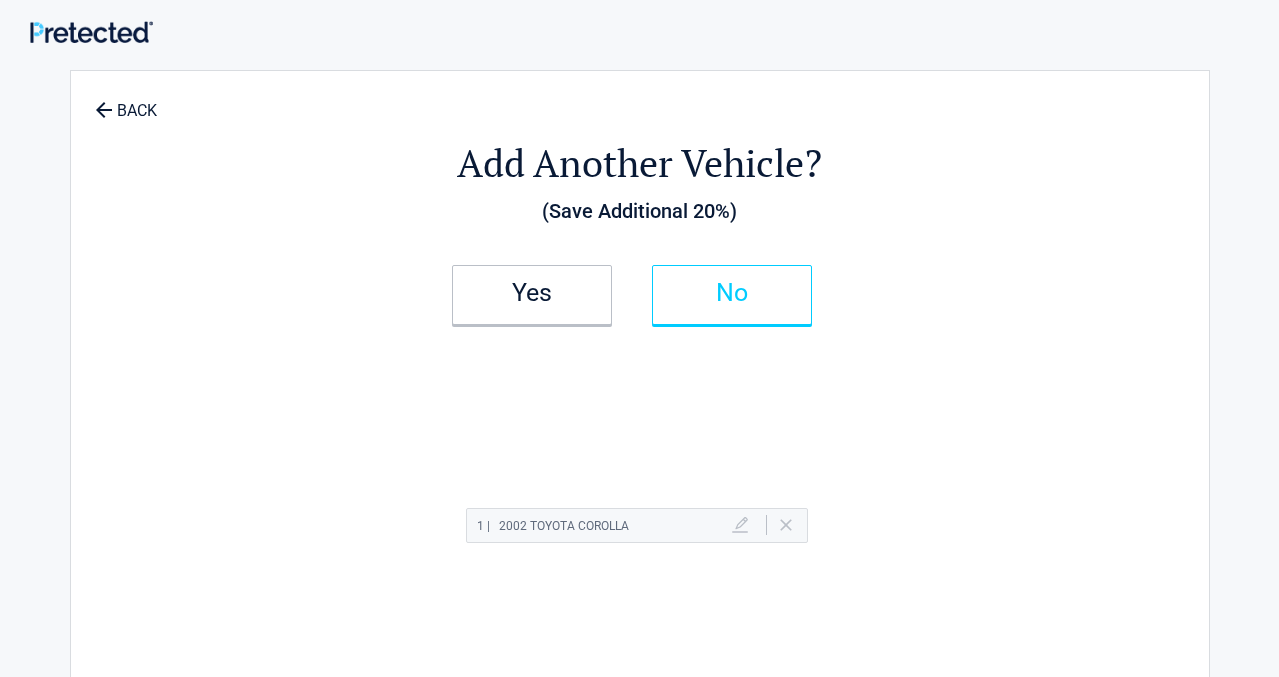 click on "No" at bounding box center [732, 293] 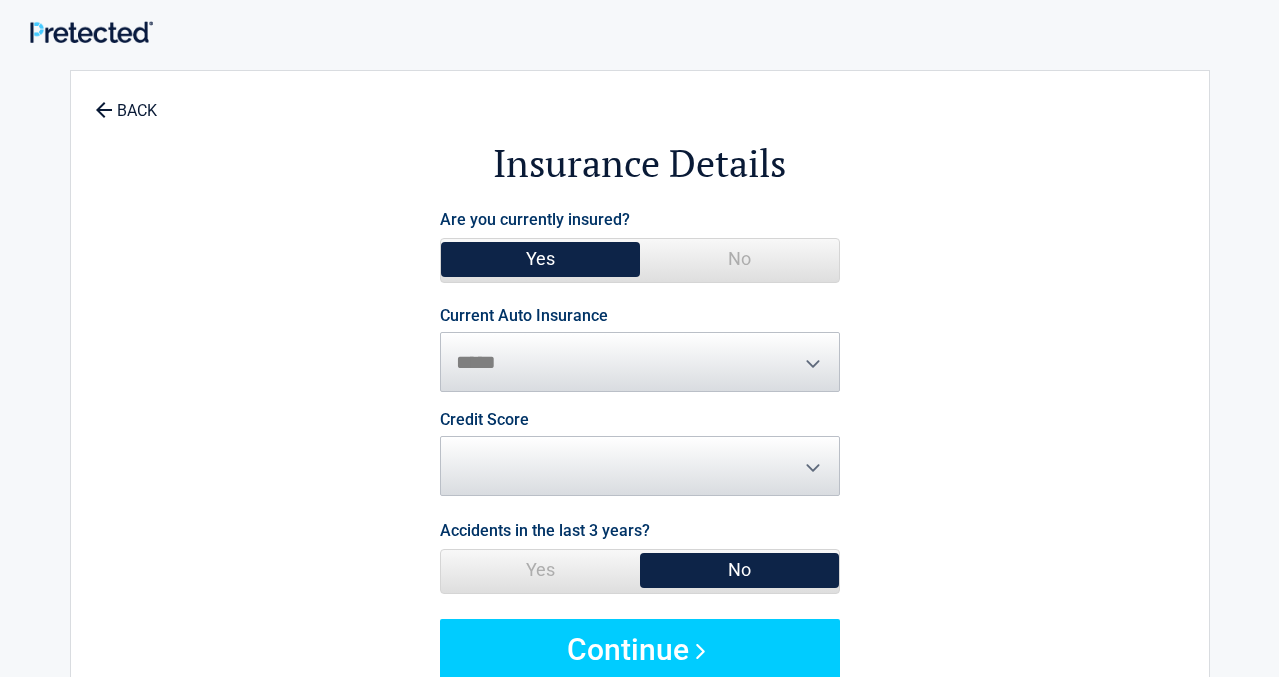 click on "**********" at bounding box center [640, 350] 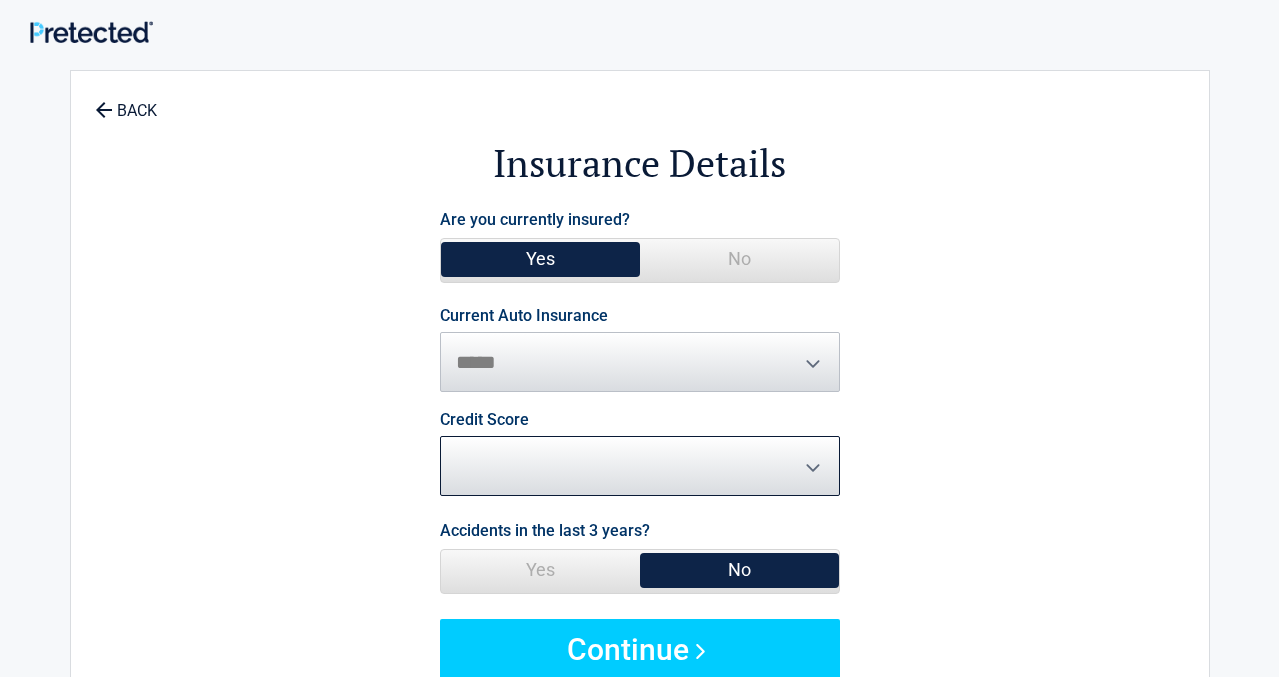 click on "*********
****
*******
****" at bounding box center (640, 466) 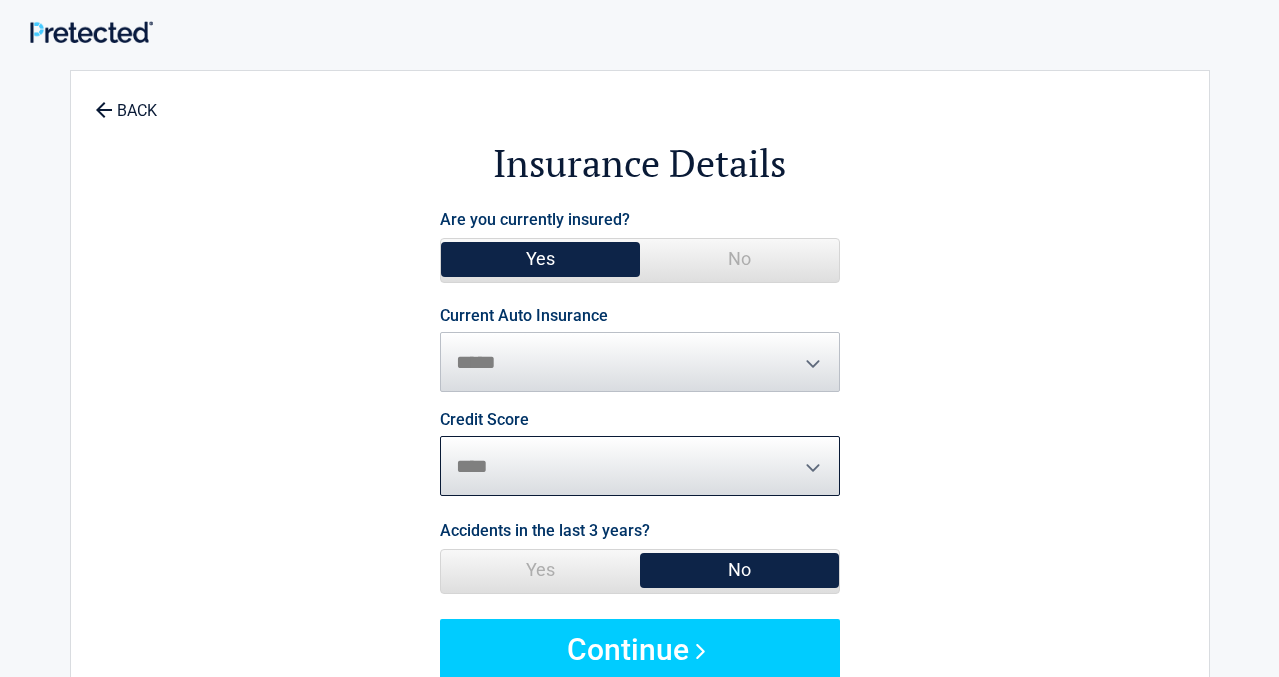 click on "****" at bounding box center [0, 0] 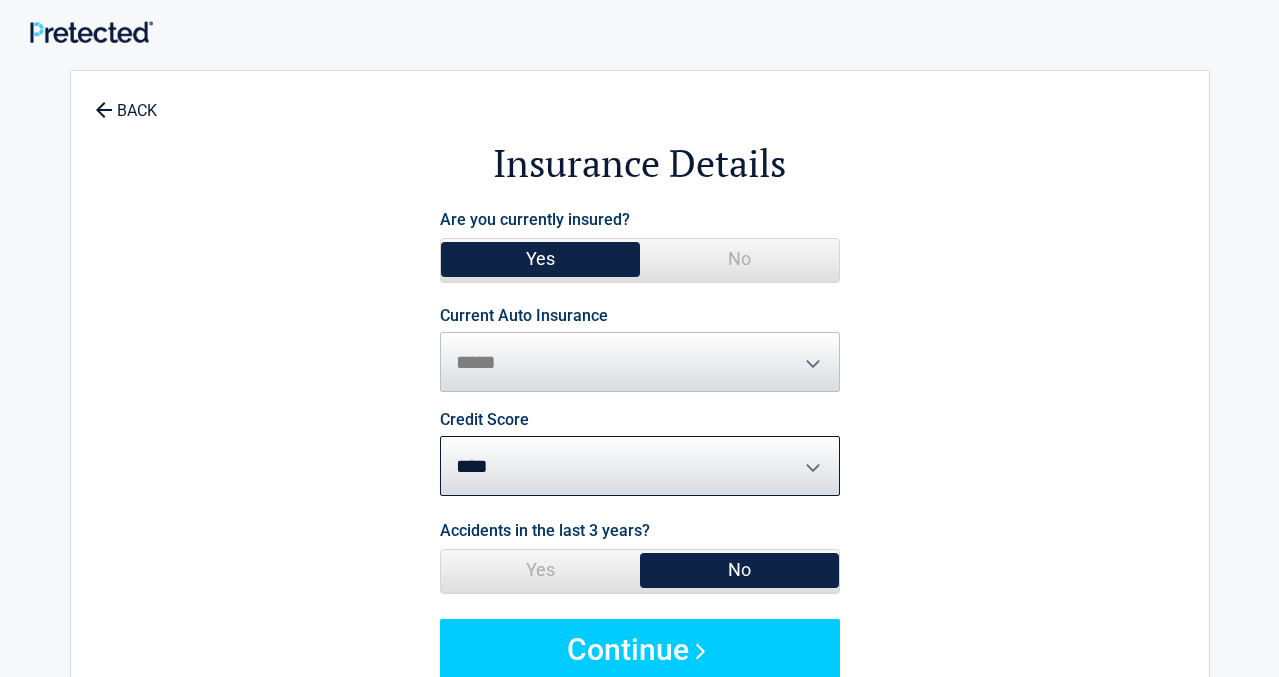 click on "**********" at bounding box center (640, 442) 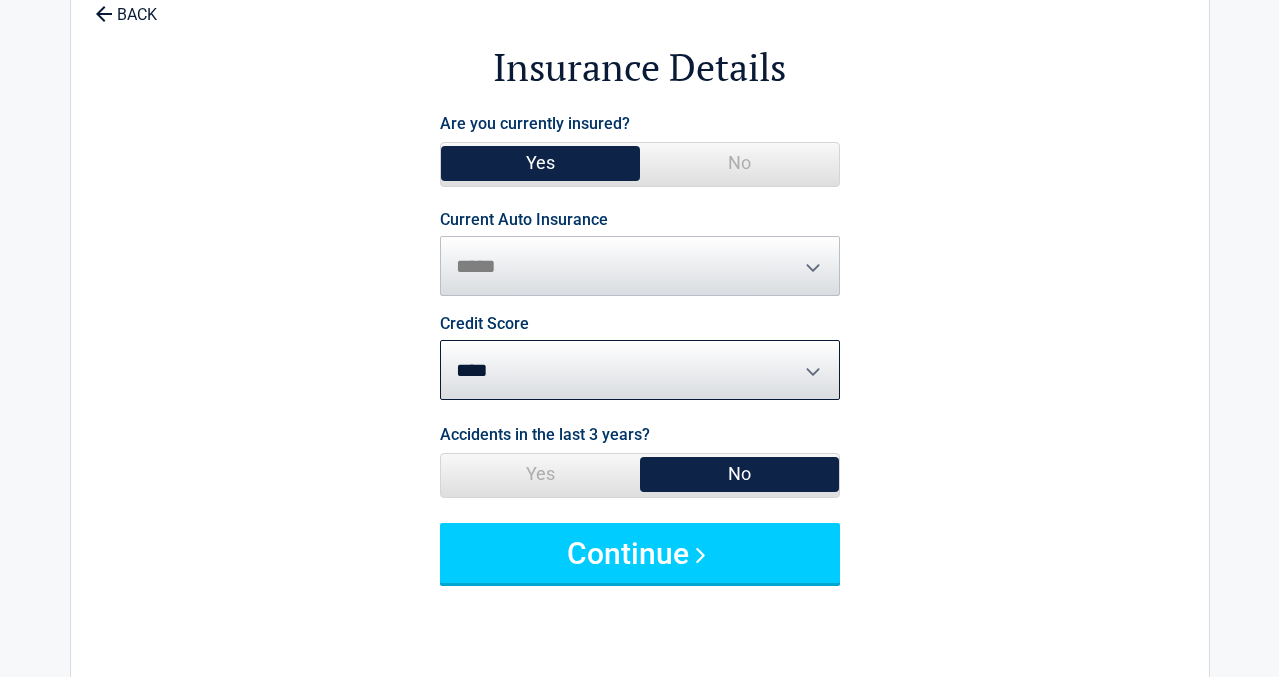 scroll, scrollTop: 144, scrollLeft: 0, axis: vertical 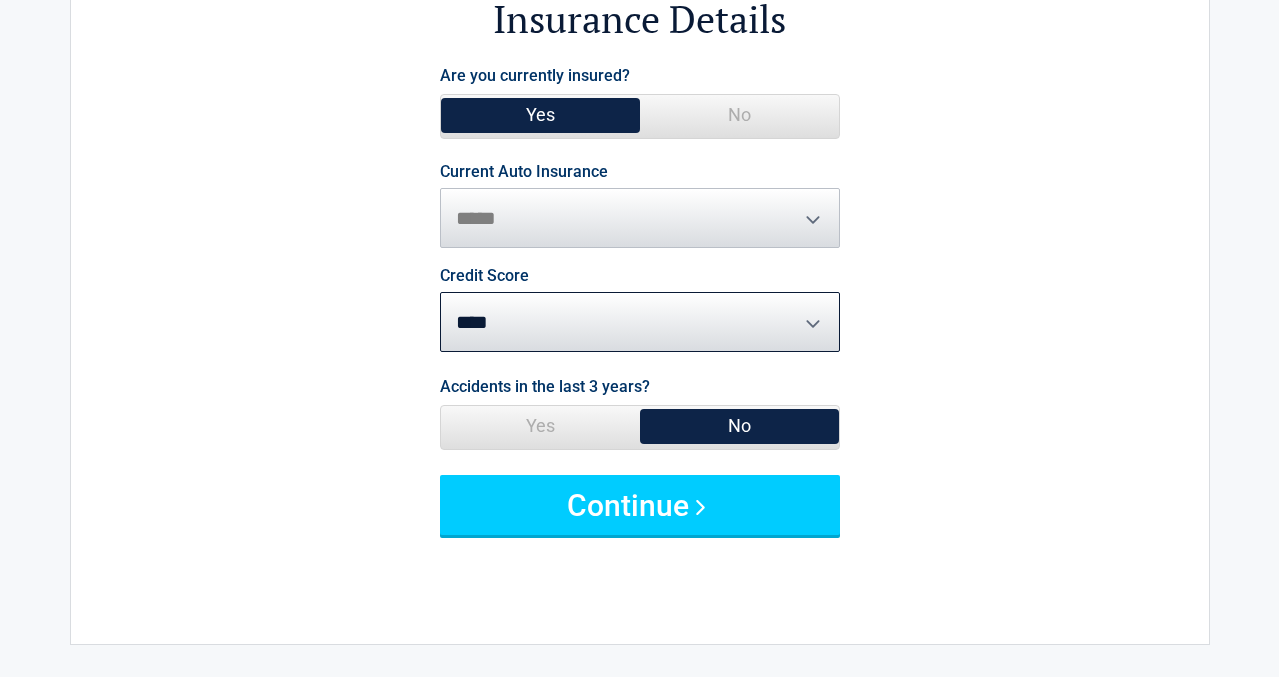 click on "**********" at bounding box center (640, 206) 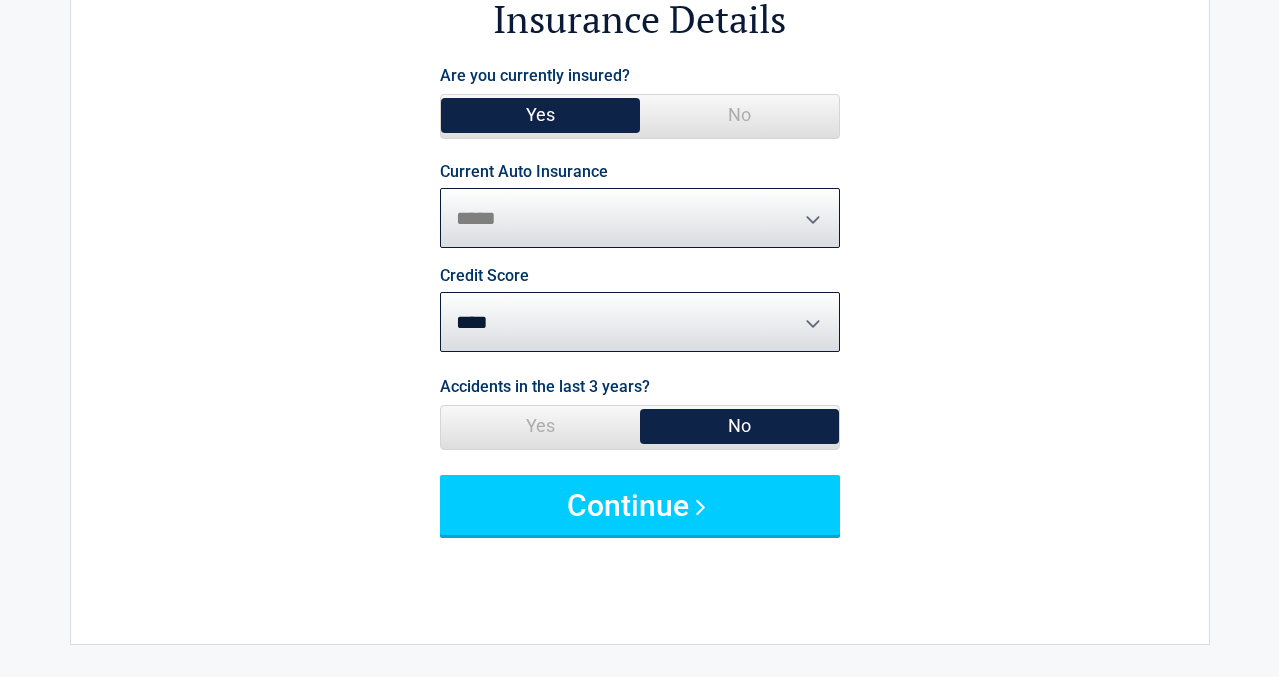 click on "**********" at bounding box center (640, 218) 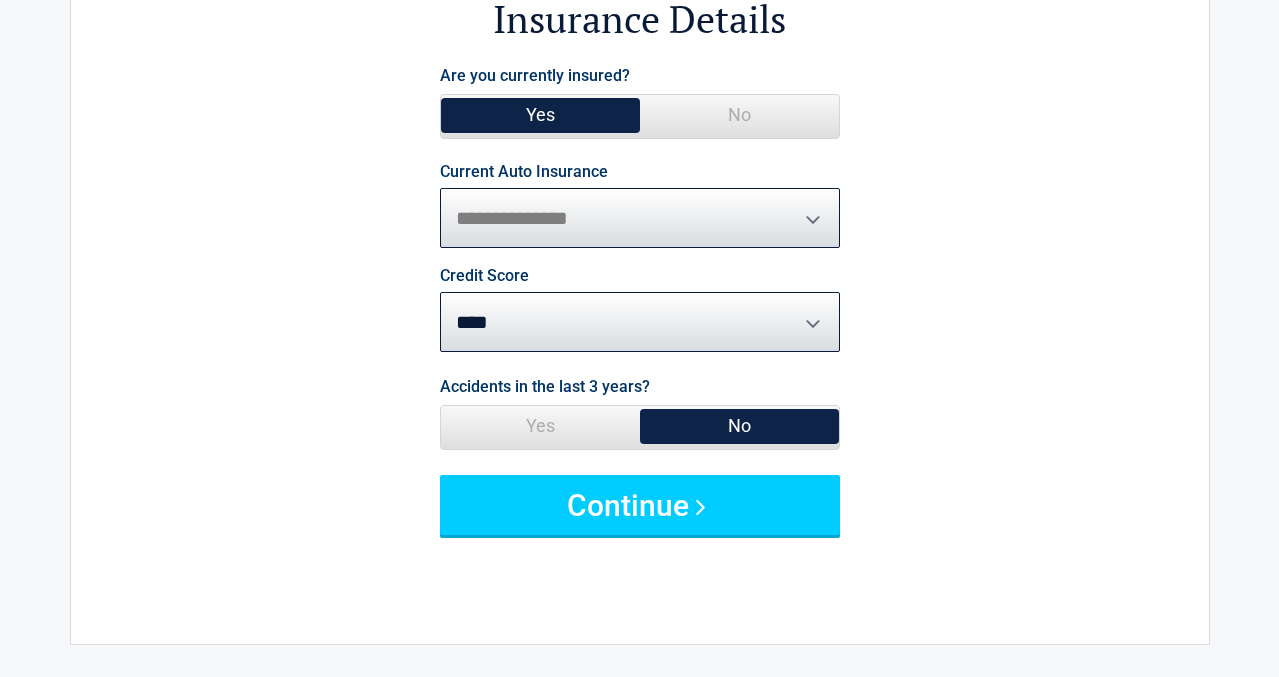 click on "**********" at bounding box center (0, 0) 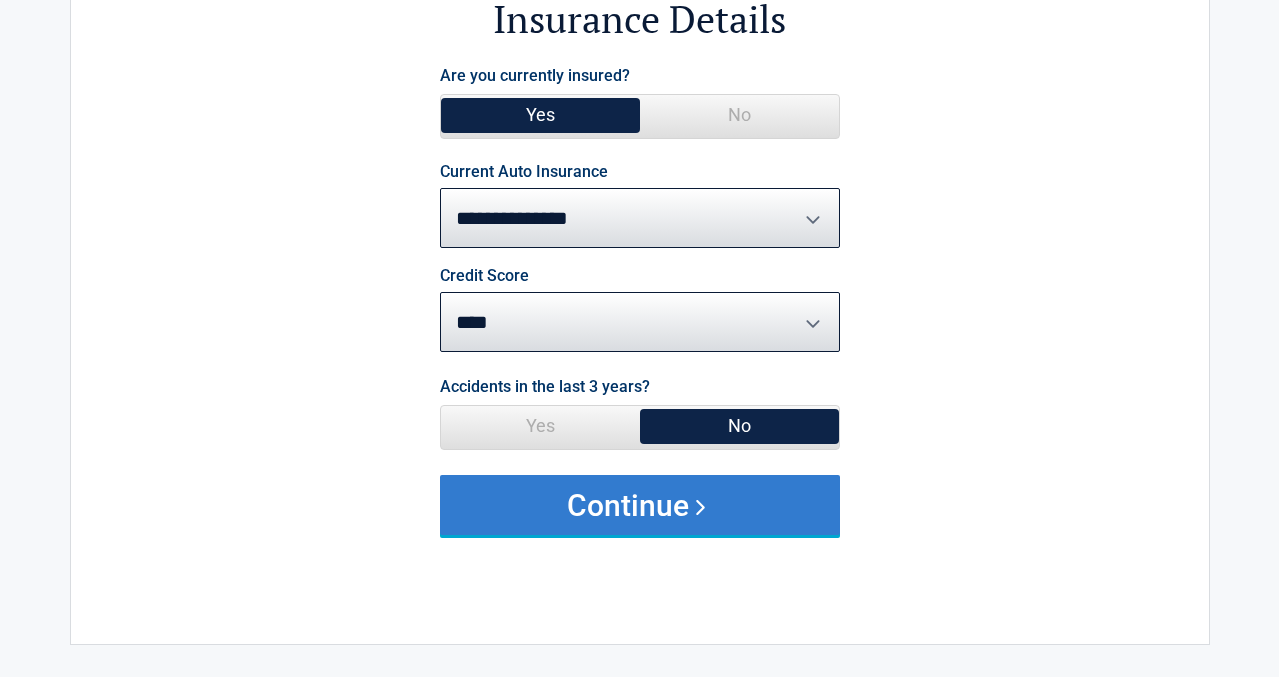 click on "Continue" at bounding box center [640, 505] 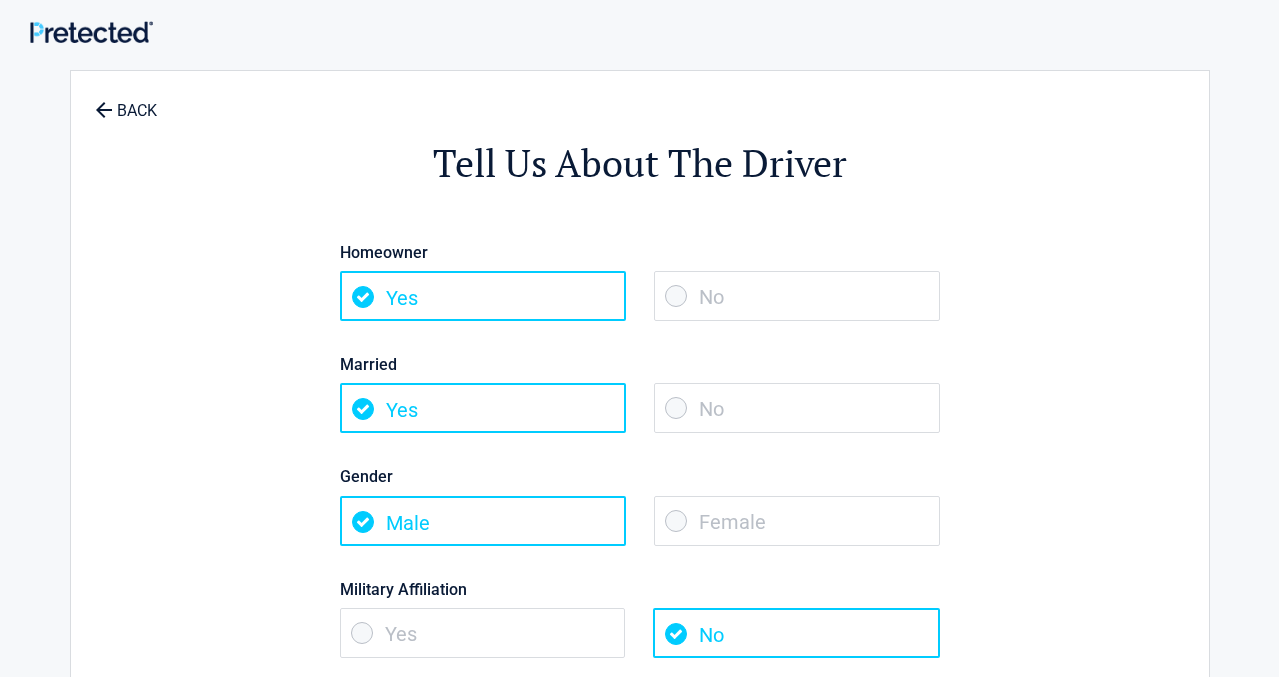 scroll, scrollTop: 0, scrollLeft: 0, axis: both 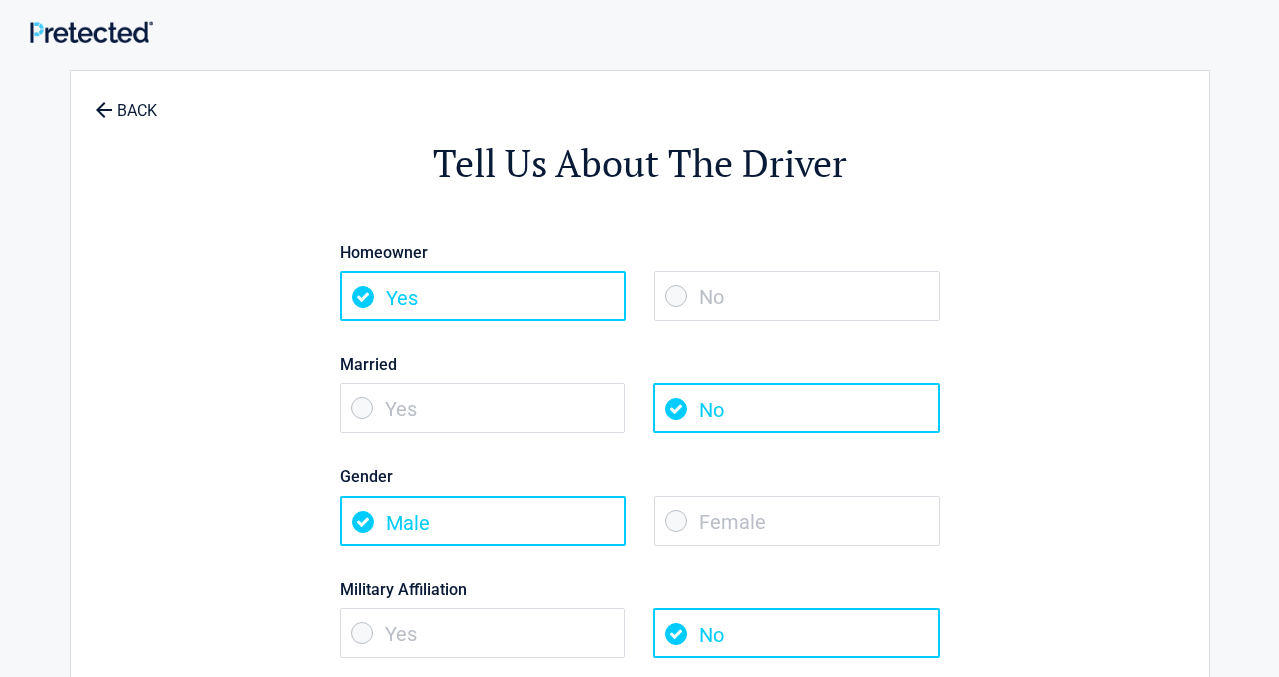 click on "Female" at bounding box center (797, 521) 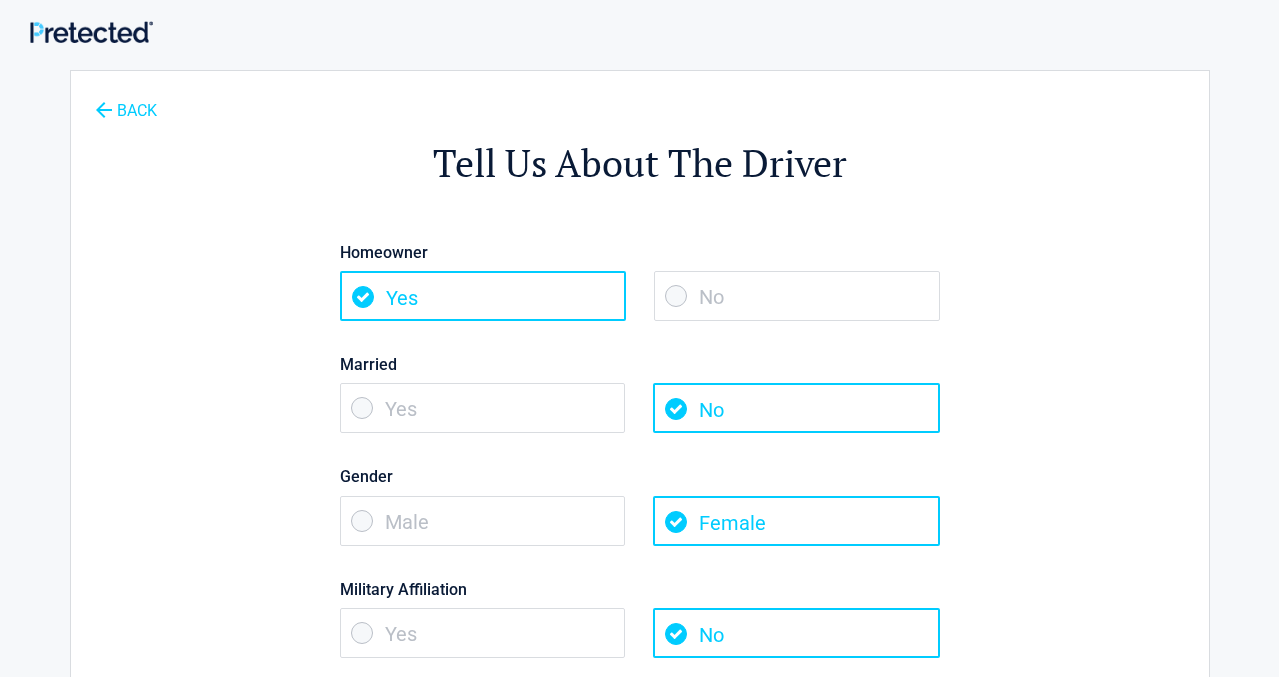 click 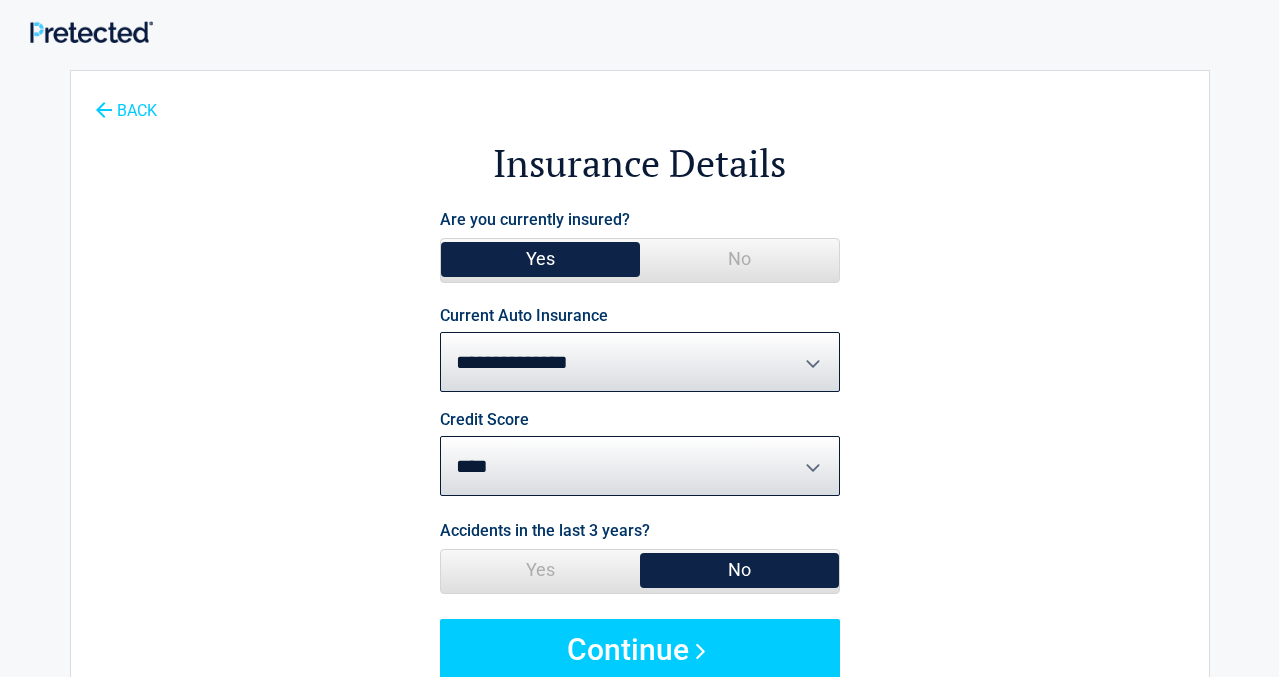click 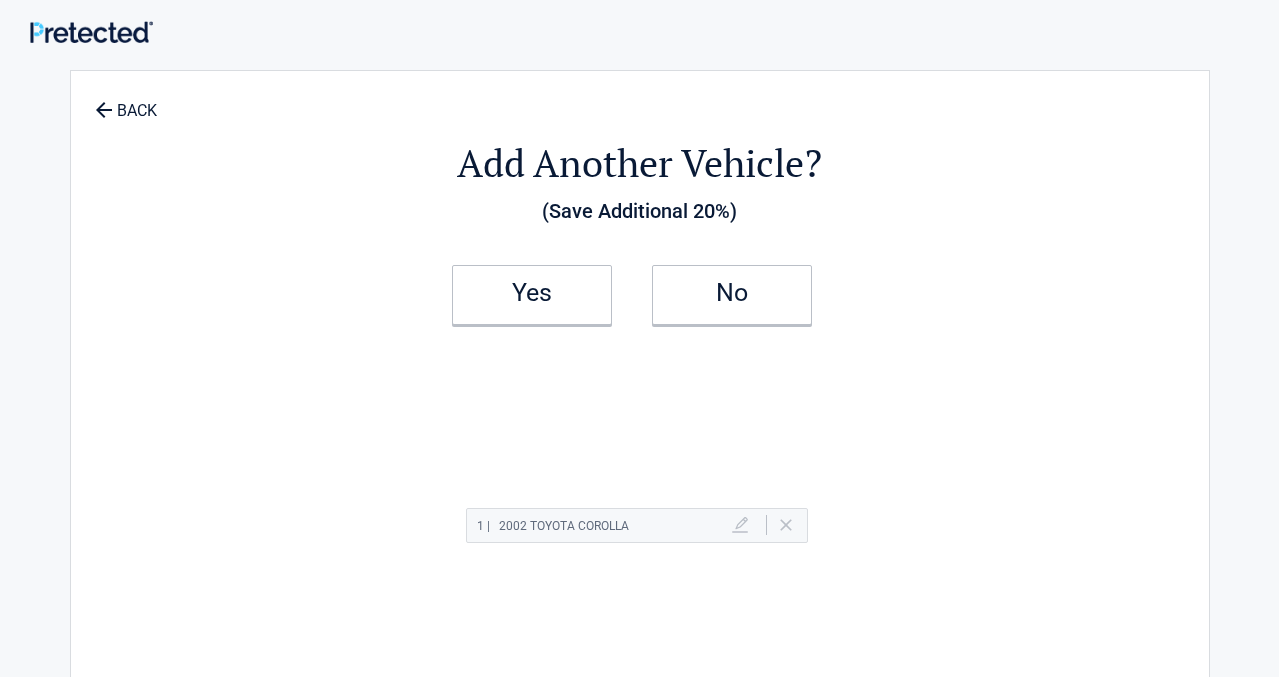 drag, startPoint x: 104, startPoint y: 111, endPoint x: 666, endPoint y: 252, distance: 579.4178 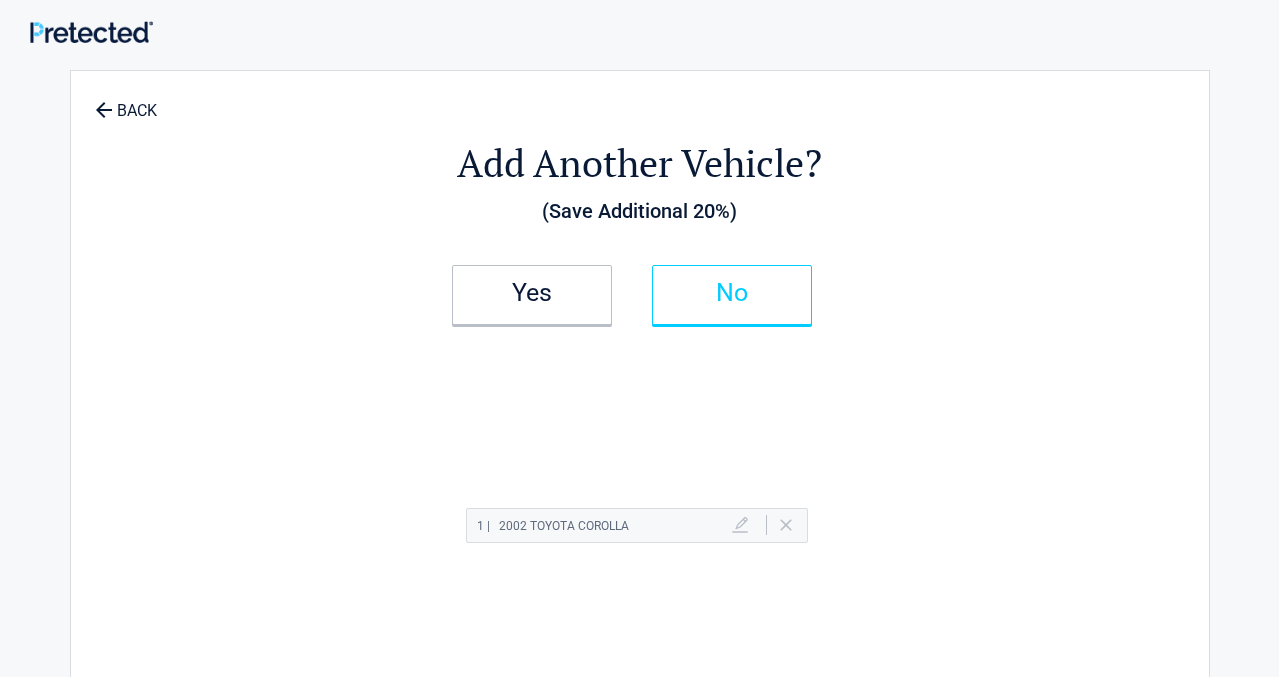 click on "No" at bounding box center (732, 293) 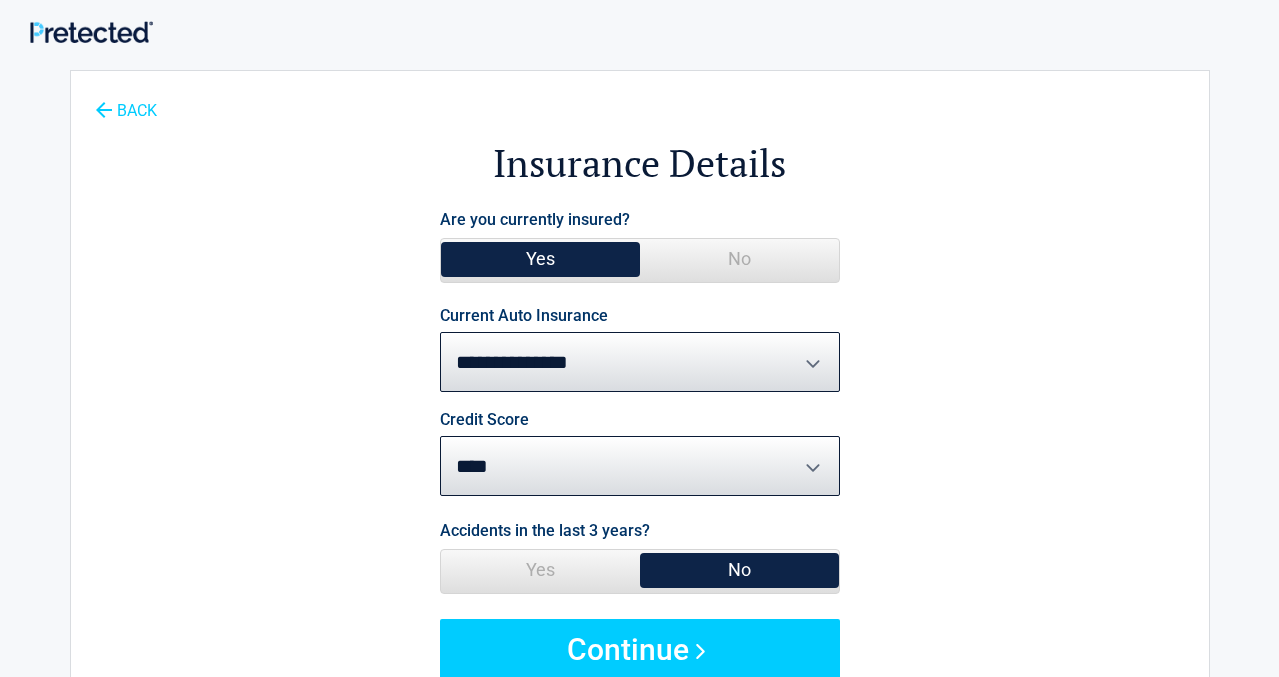 click 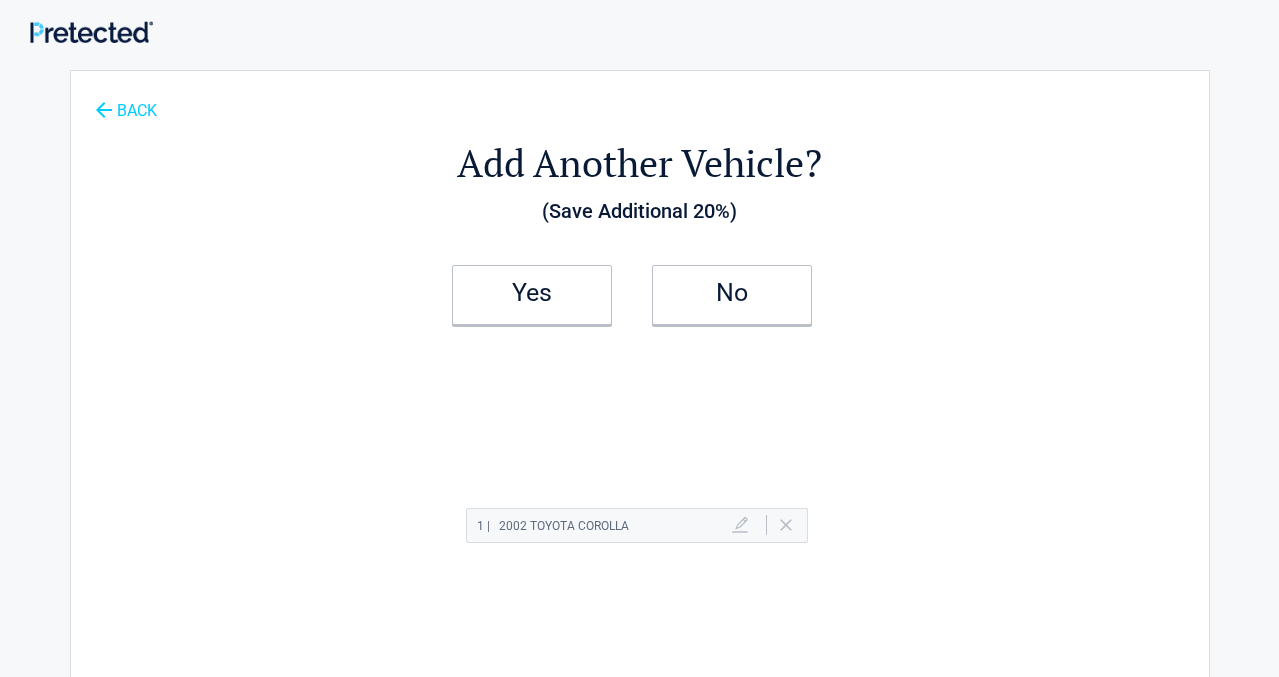 click 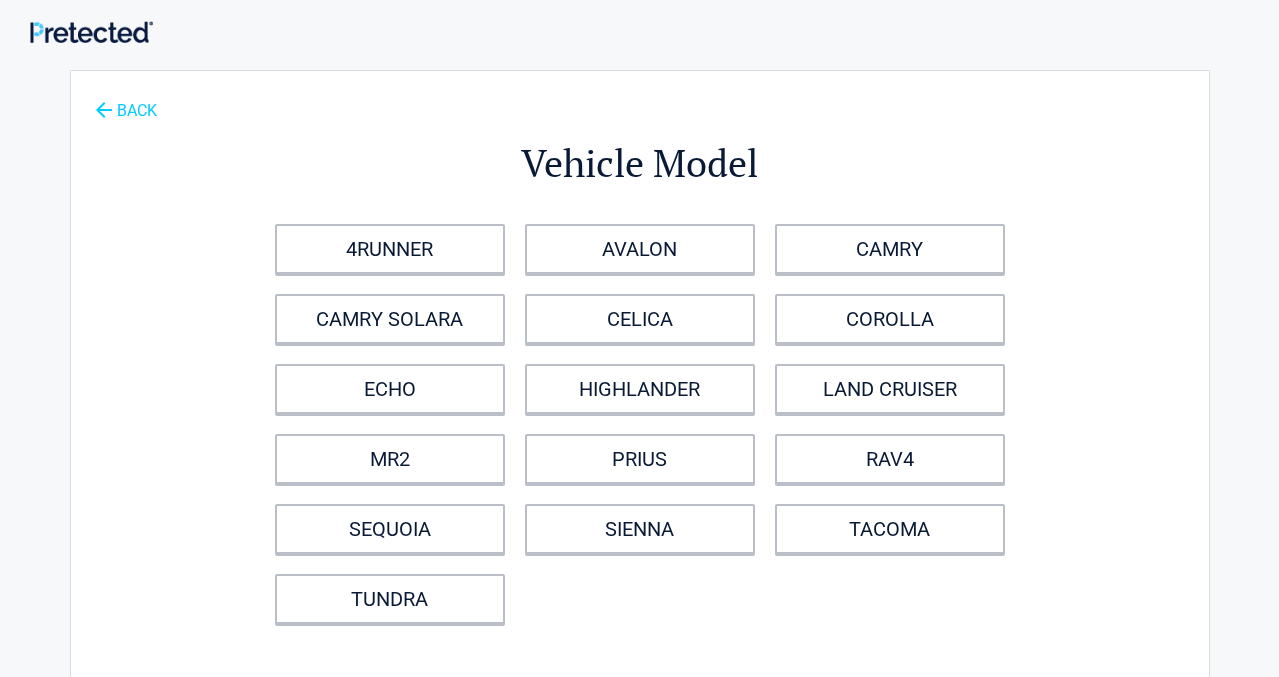click 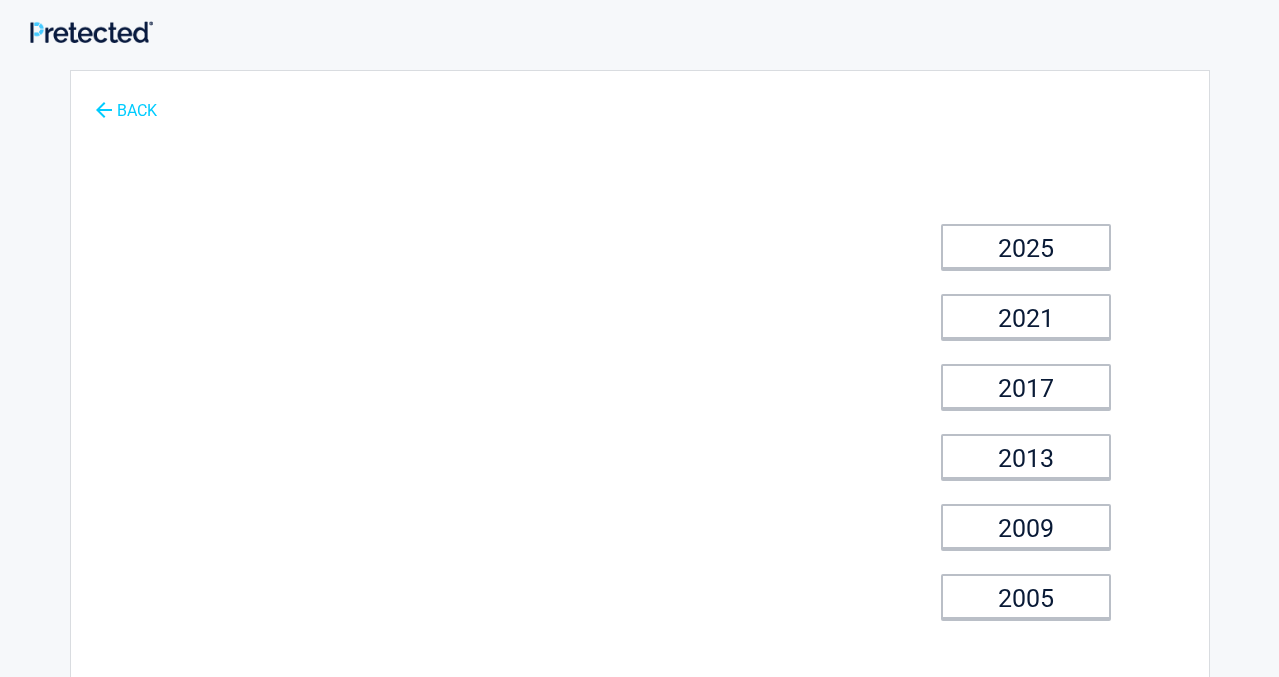 click 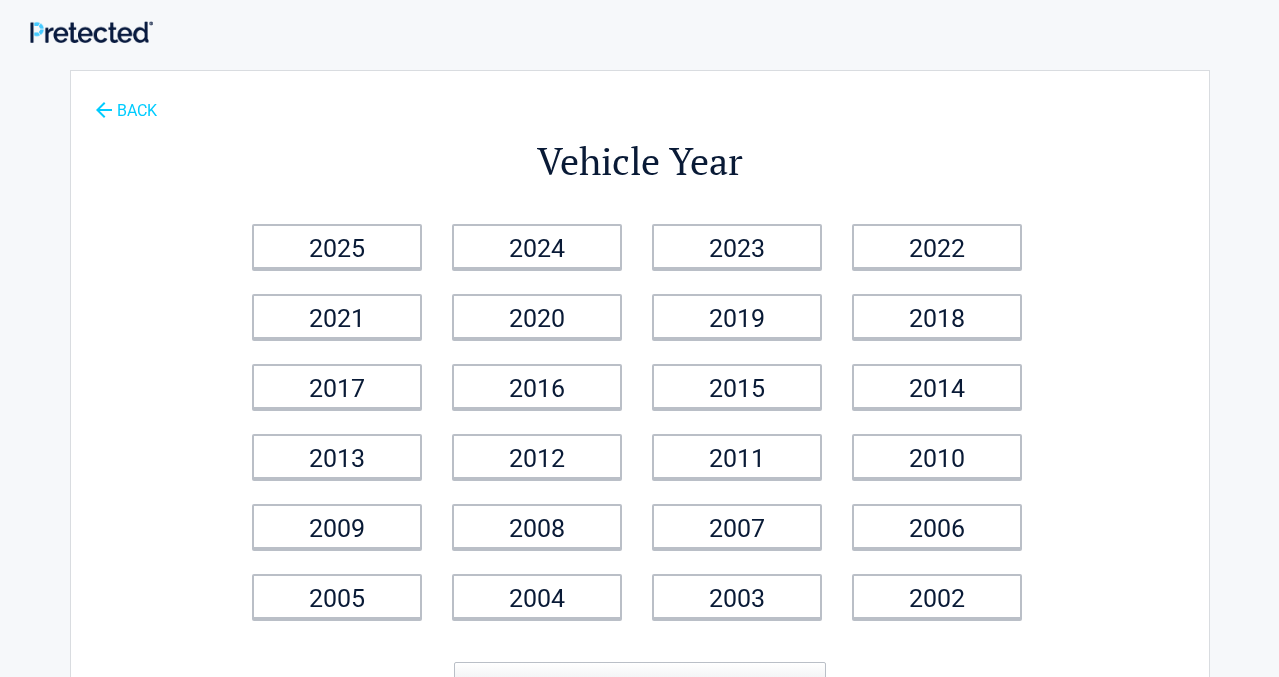 click 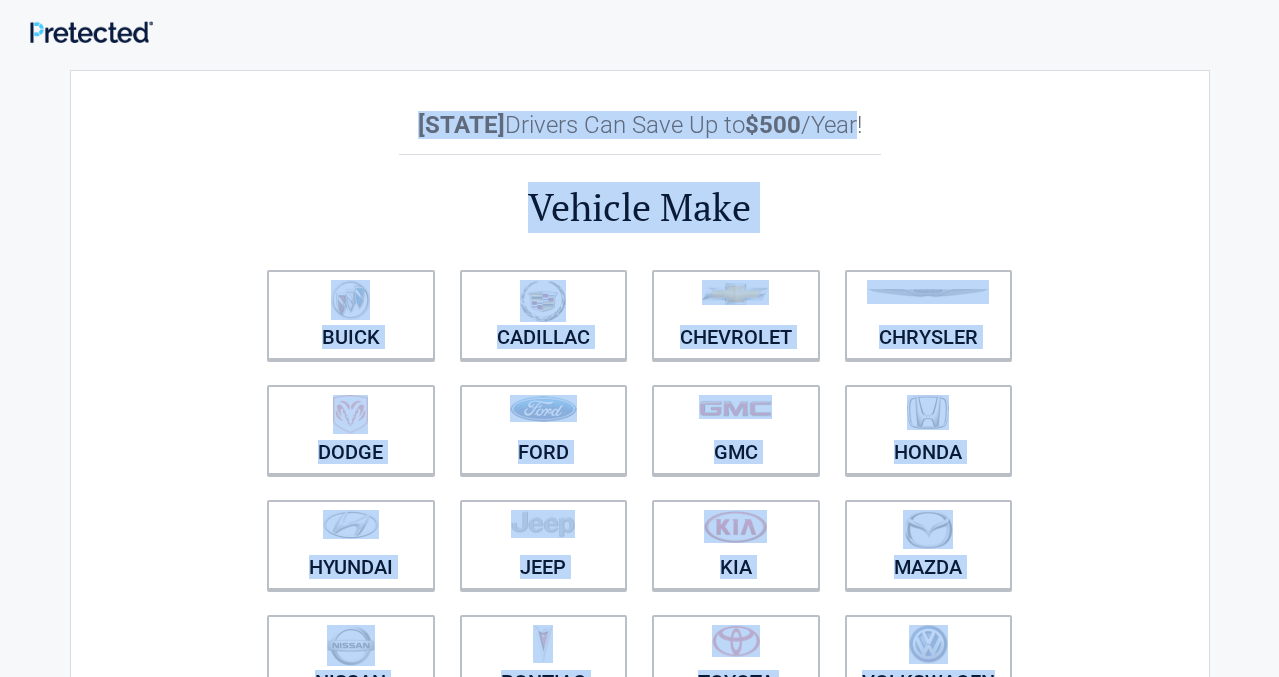 click on "**********" at bounding box center [640, 444] 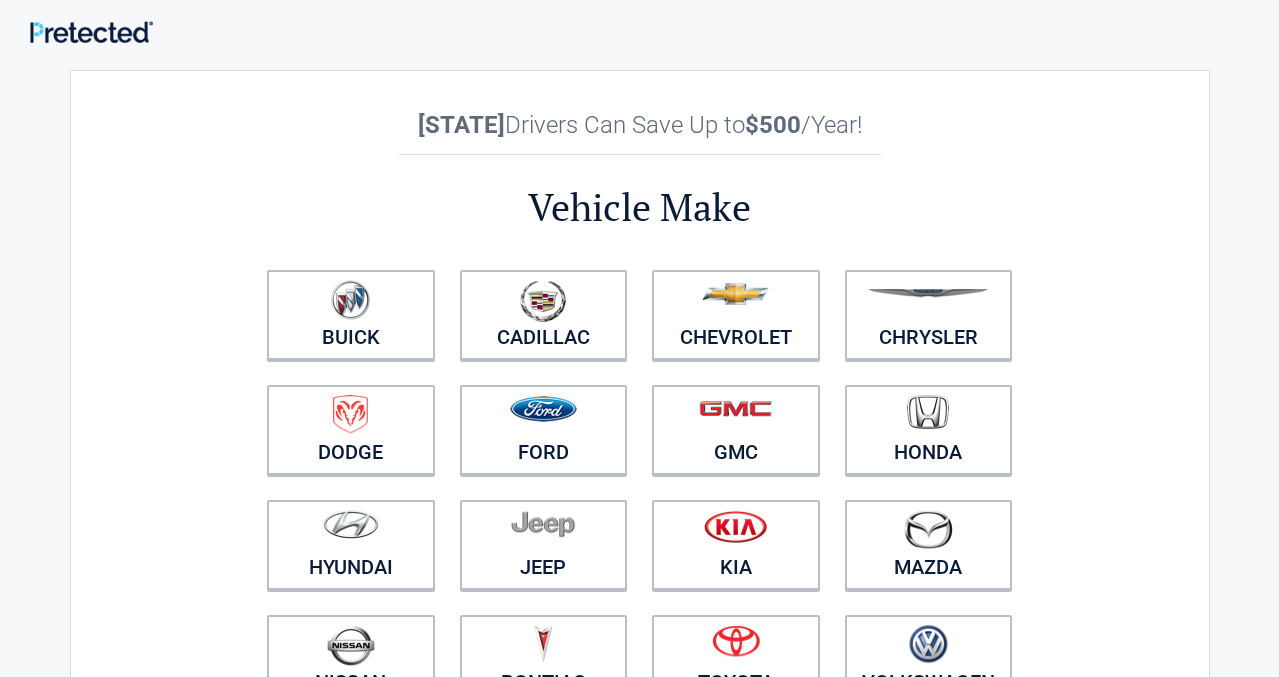 click at bounding box center [639, 25] 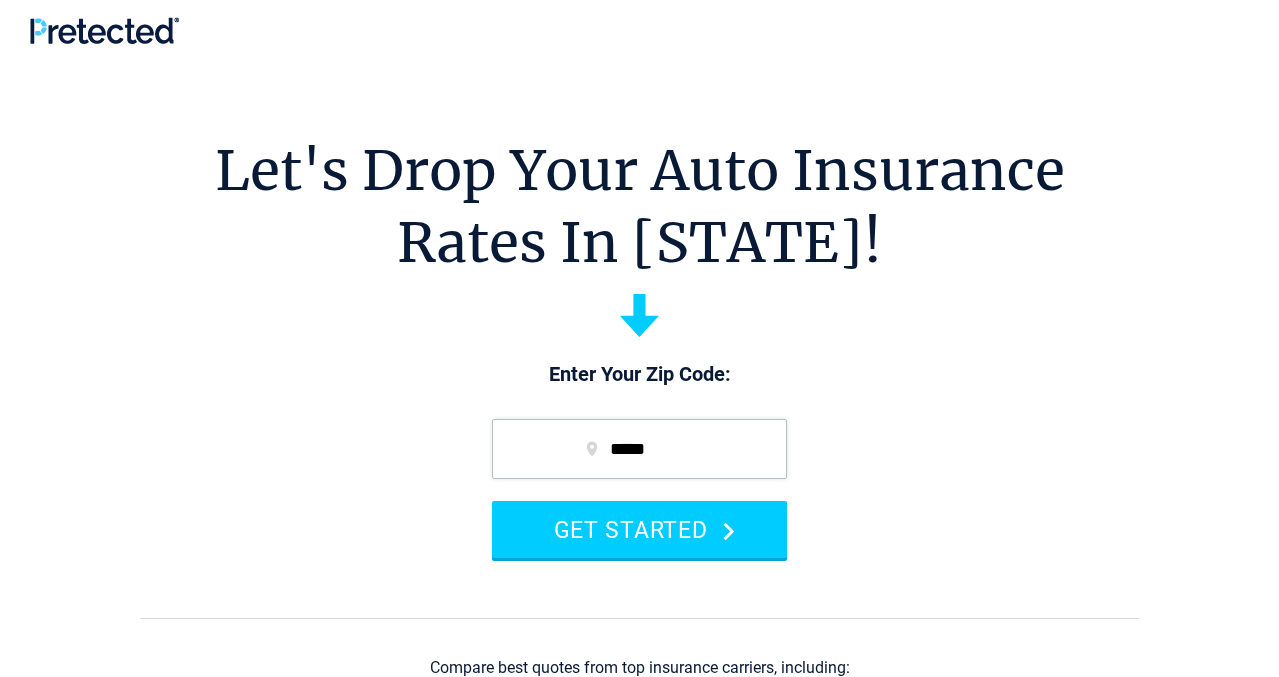 scroll, scrollTop: 0, scrollLeft: 0, axis: both 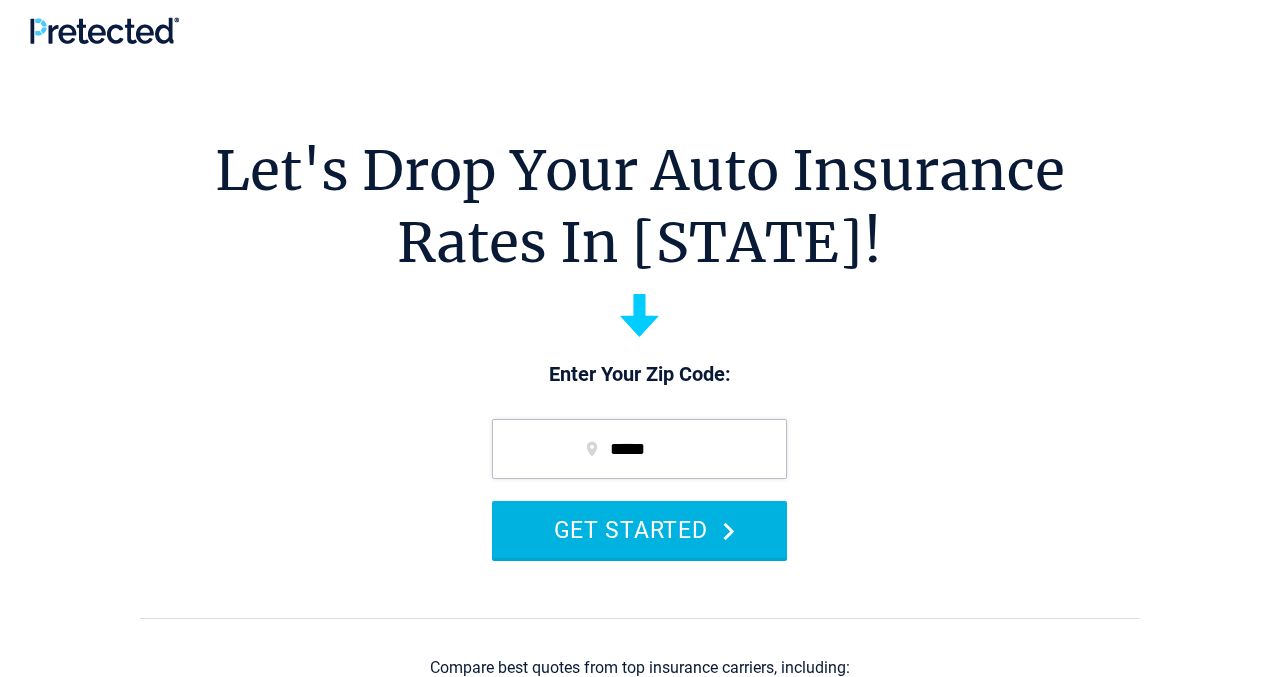 click on "GET STARTED" at bounding box center (639, 529) 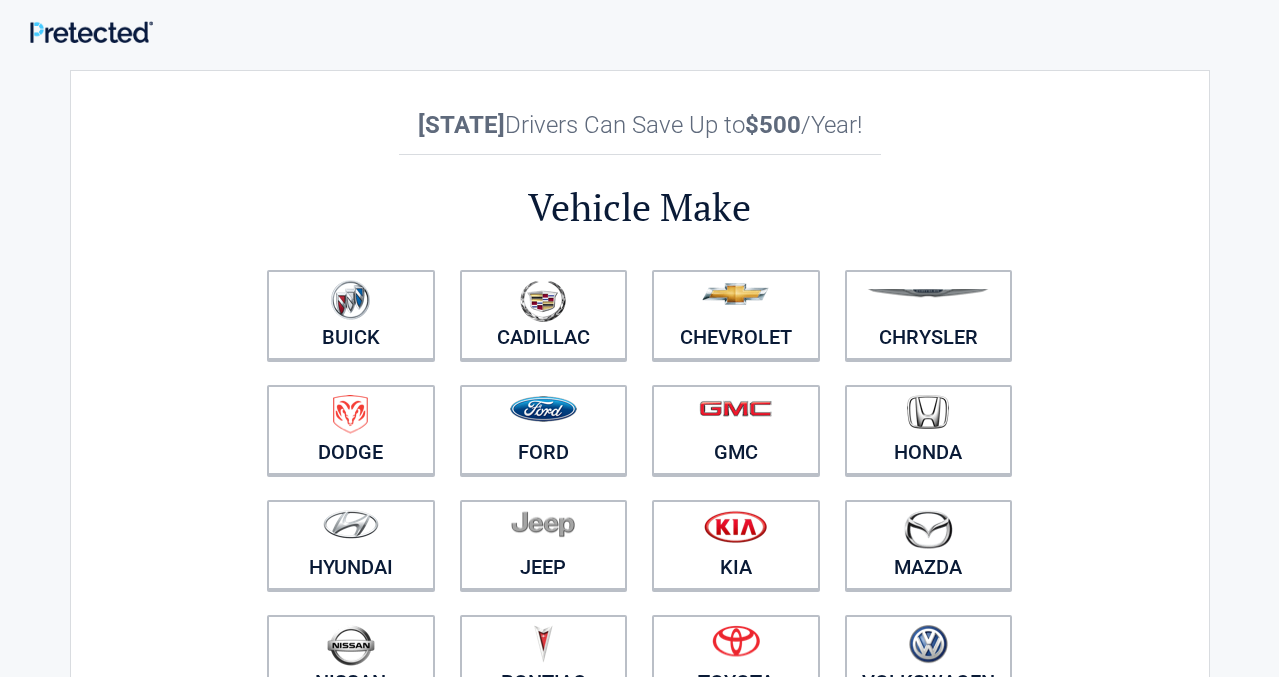 scroll, scrollTop: 0, scrollLeft: 0, axis: both 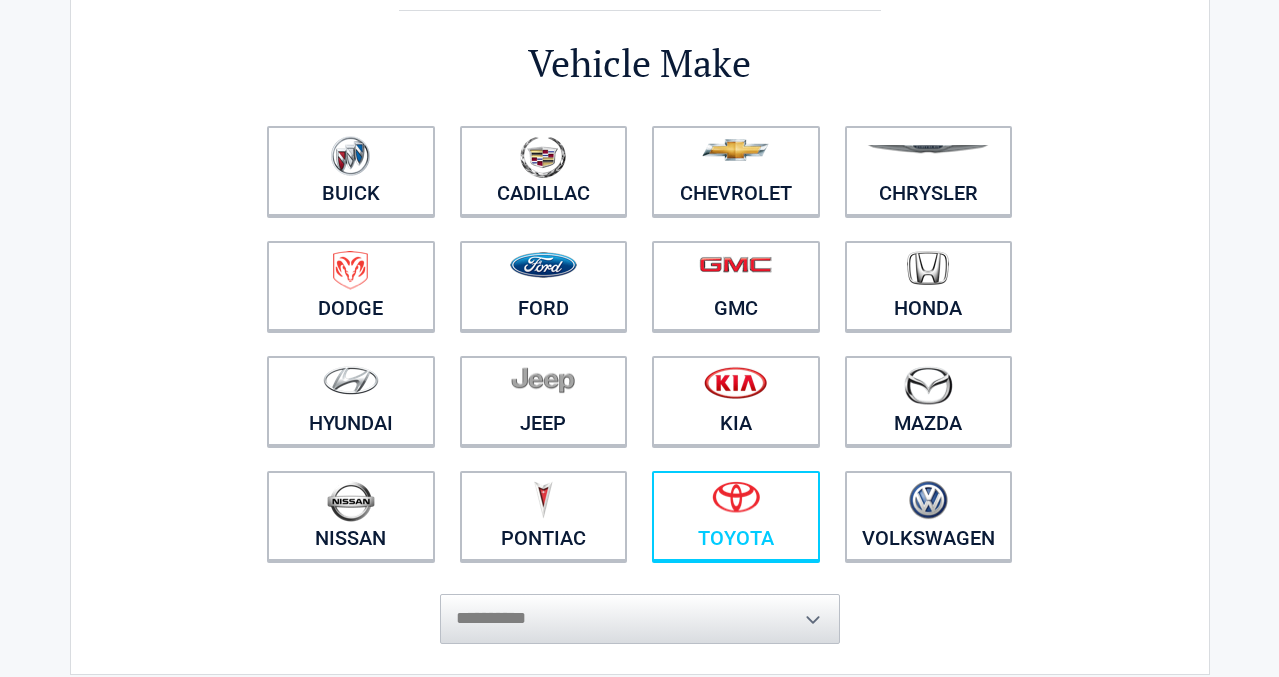 click at bounding box center (736, 503) 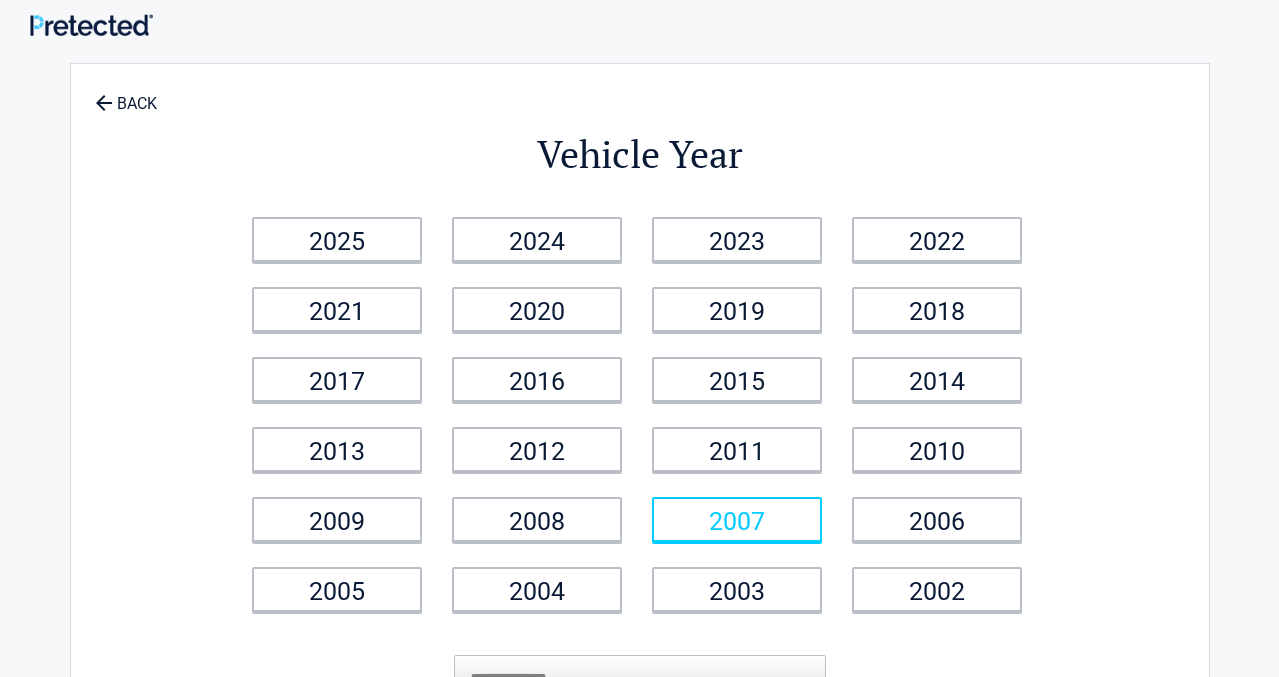 scroll, scrollTop: 5, scrollLeft: 0, axis: vertical 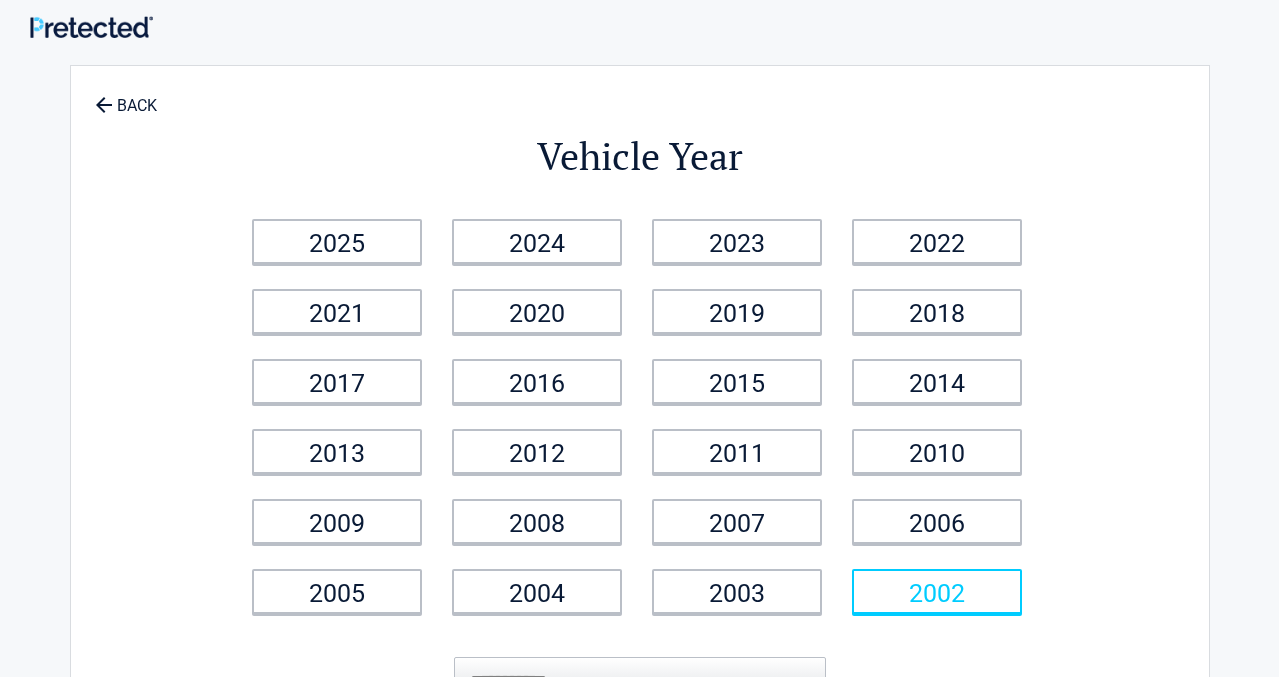 click on "2002" at bounding box center (937, 591) 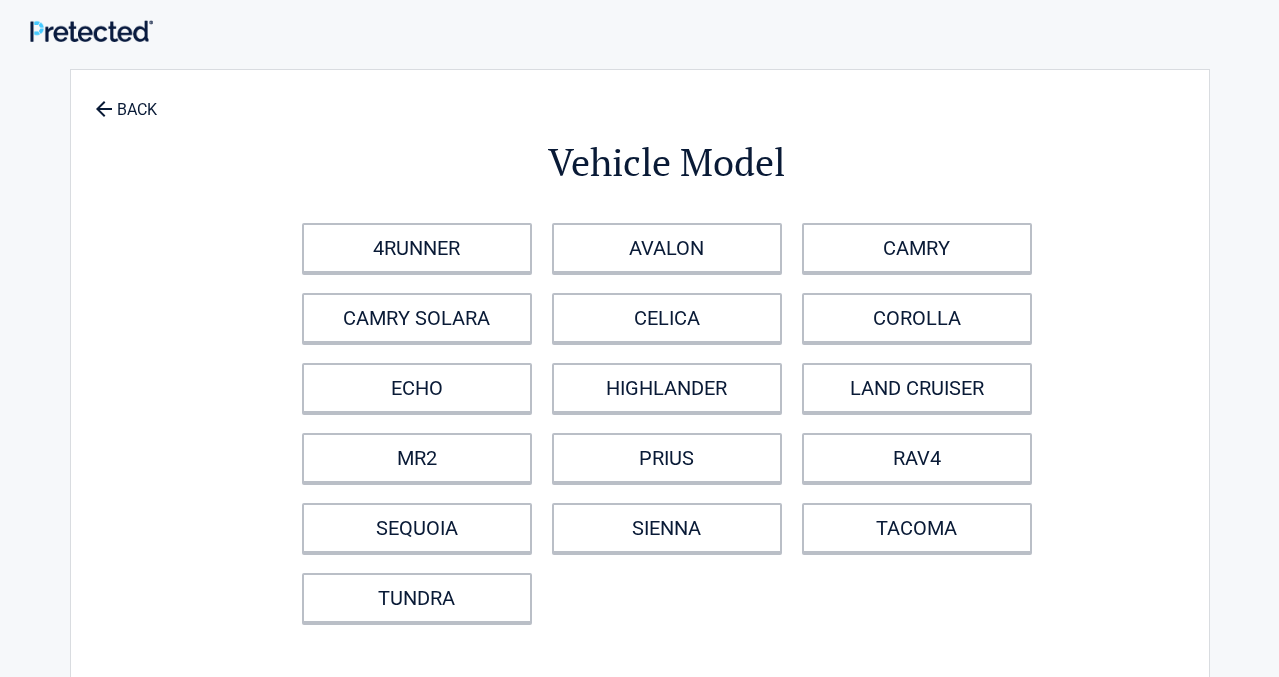 scroll, scrollTop: 0, scrollLeft: 0, axis: both 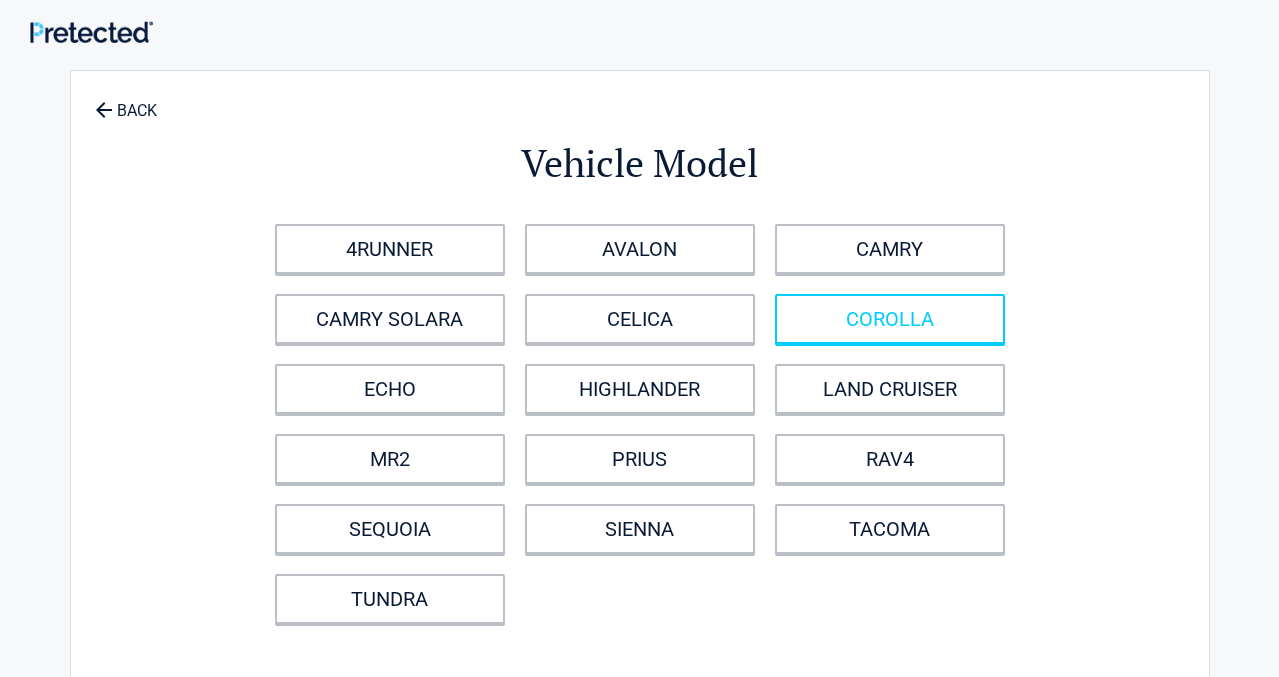 click on "COROLLA" at bounding box center (890, 319) 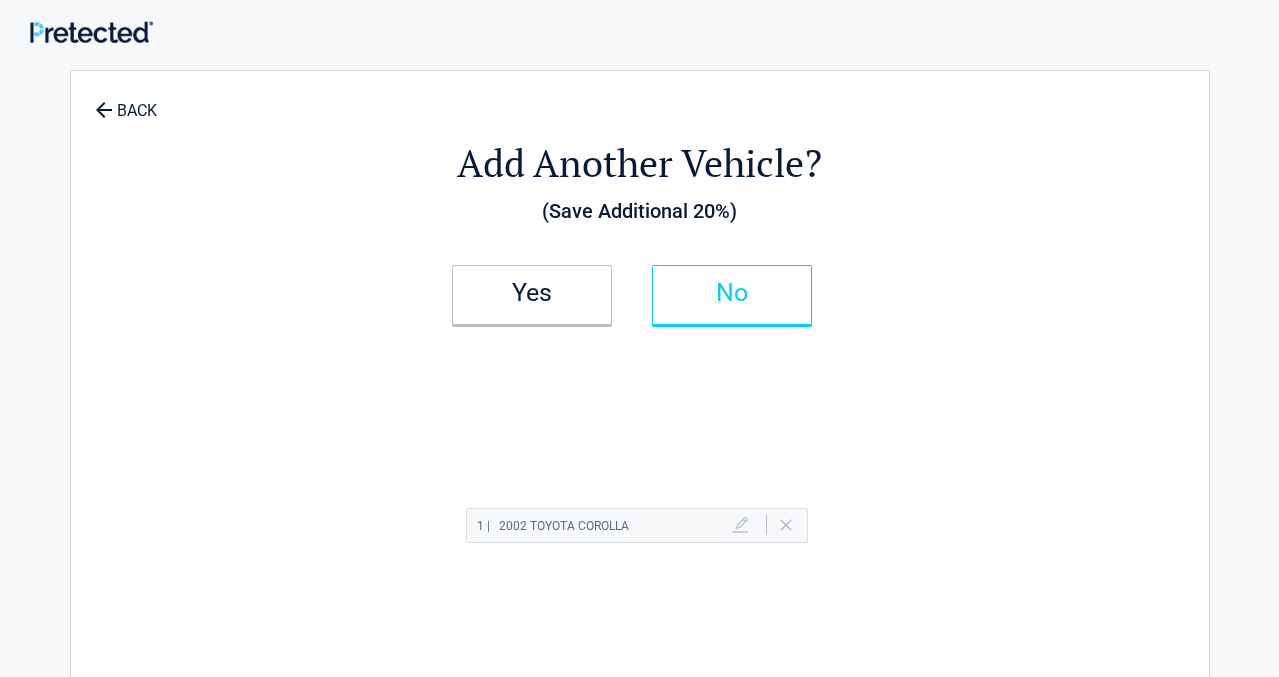 click on "No" at bounding box center (732, 293) 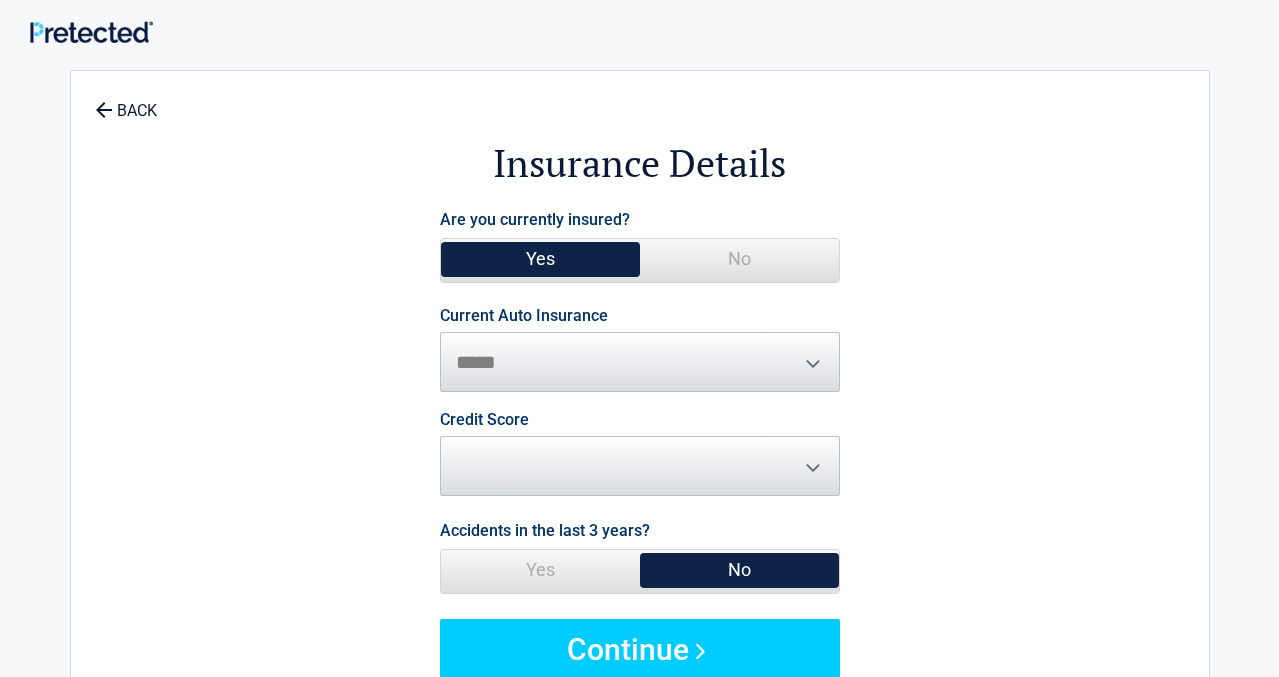 click on "**********" at bounding box center (640, 350) 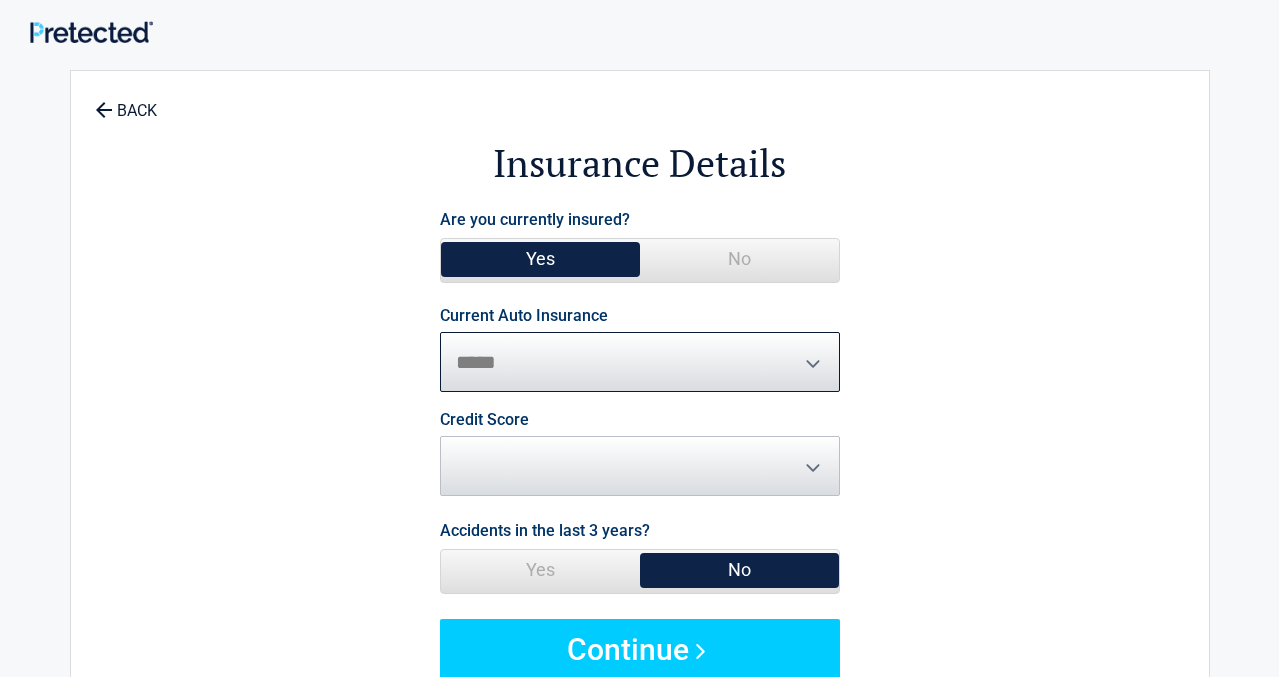click on "**********" at bounding box center [640, 362] 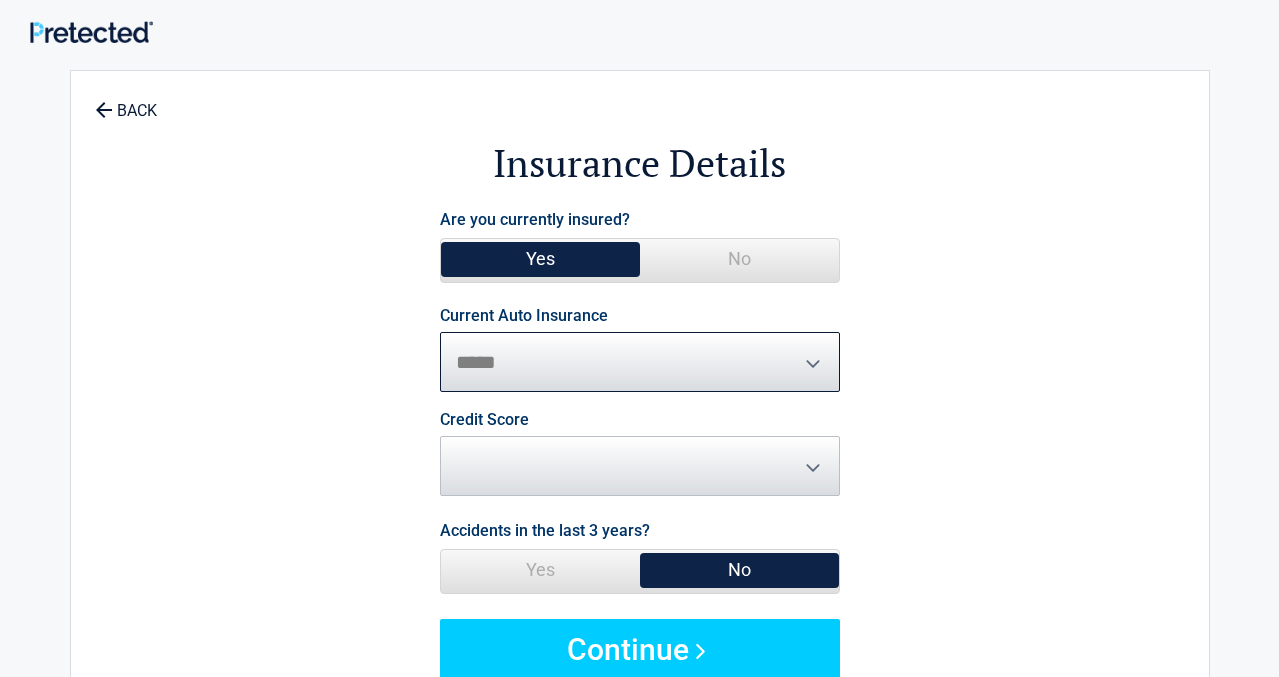 select on "**********" 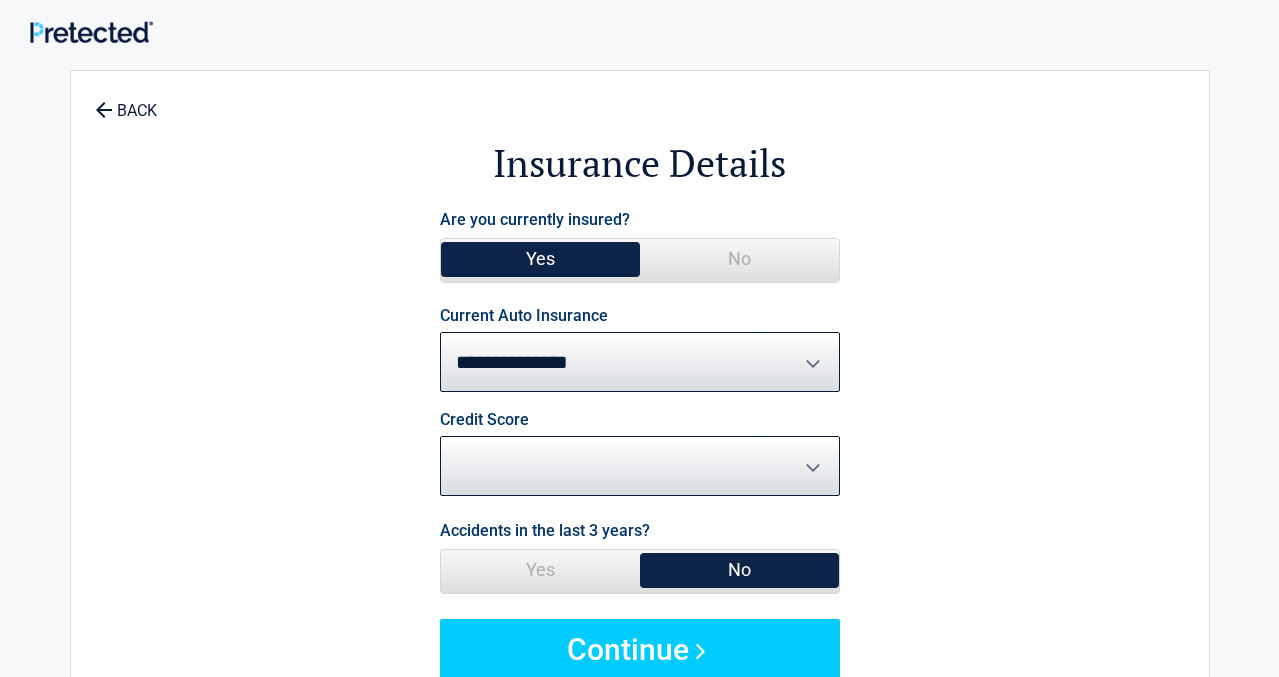 select on "****" 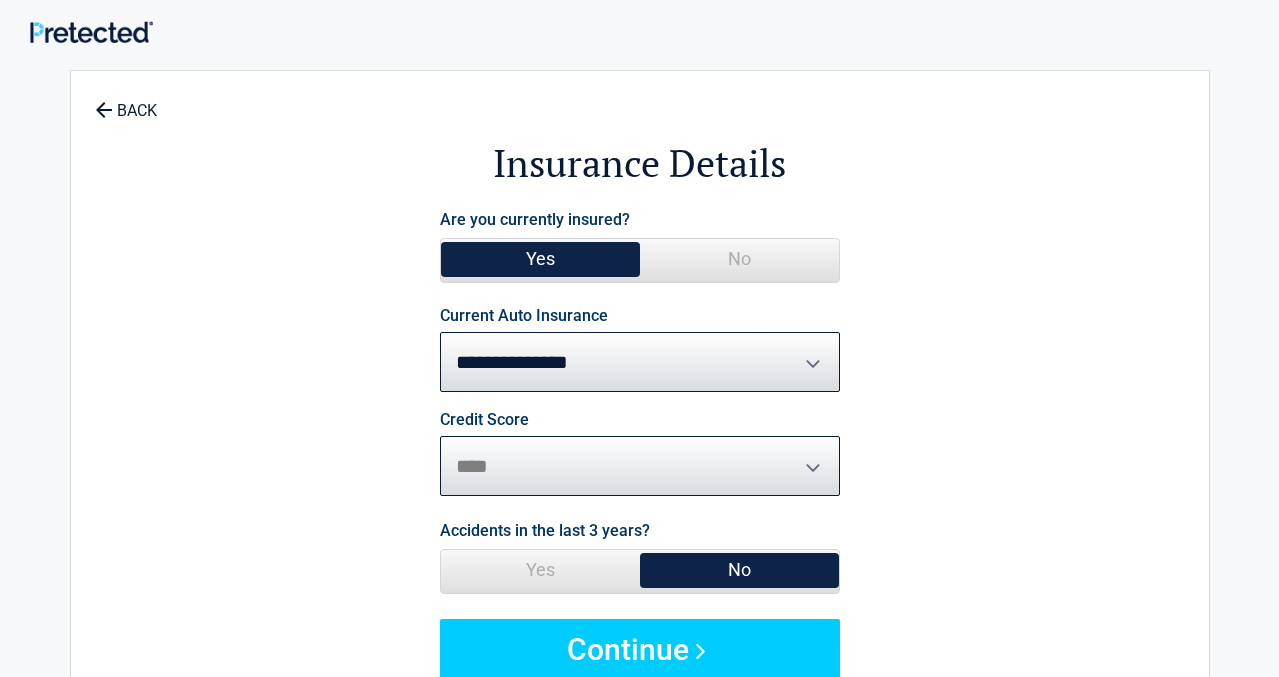 click on "****" at bounding box center (0, 0) 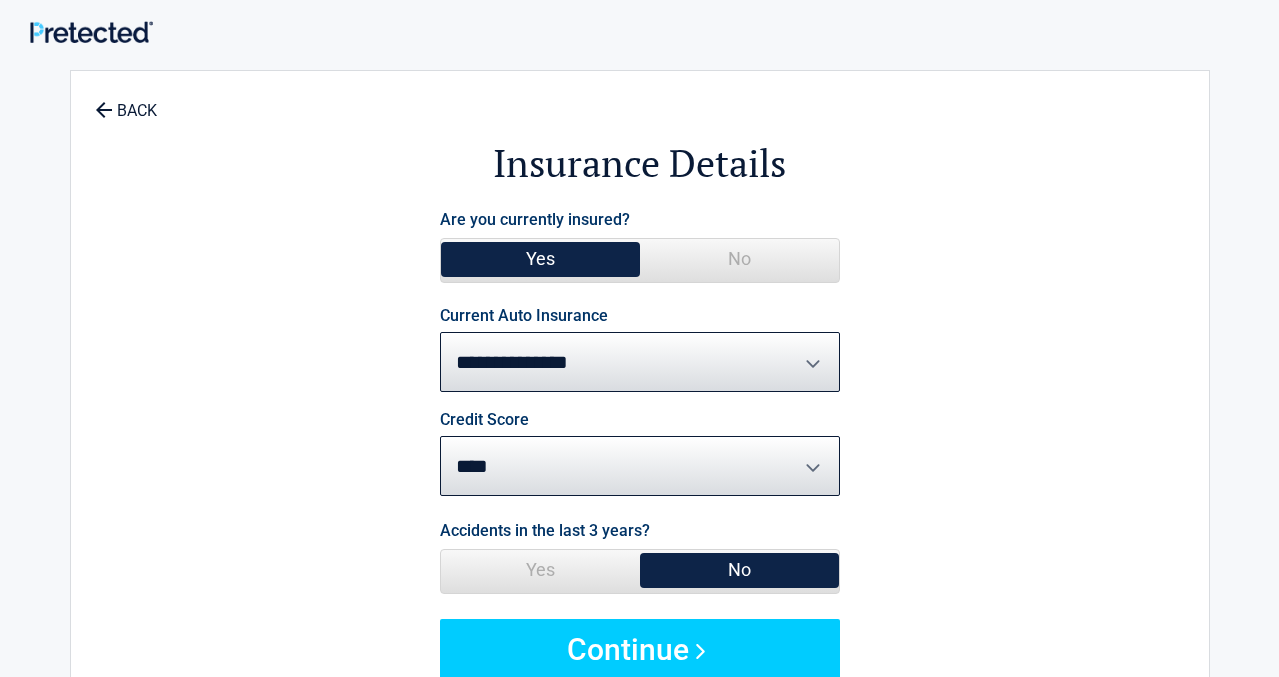 click on "Credit Score
*********
****
*******
****" at bounding box center (640, 454) 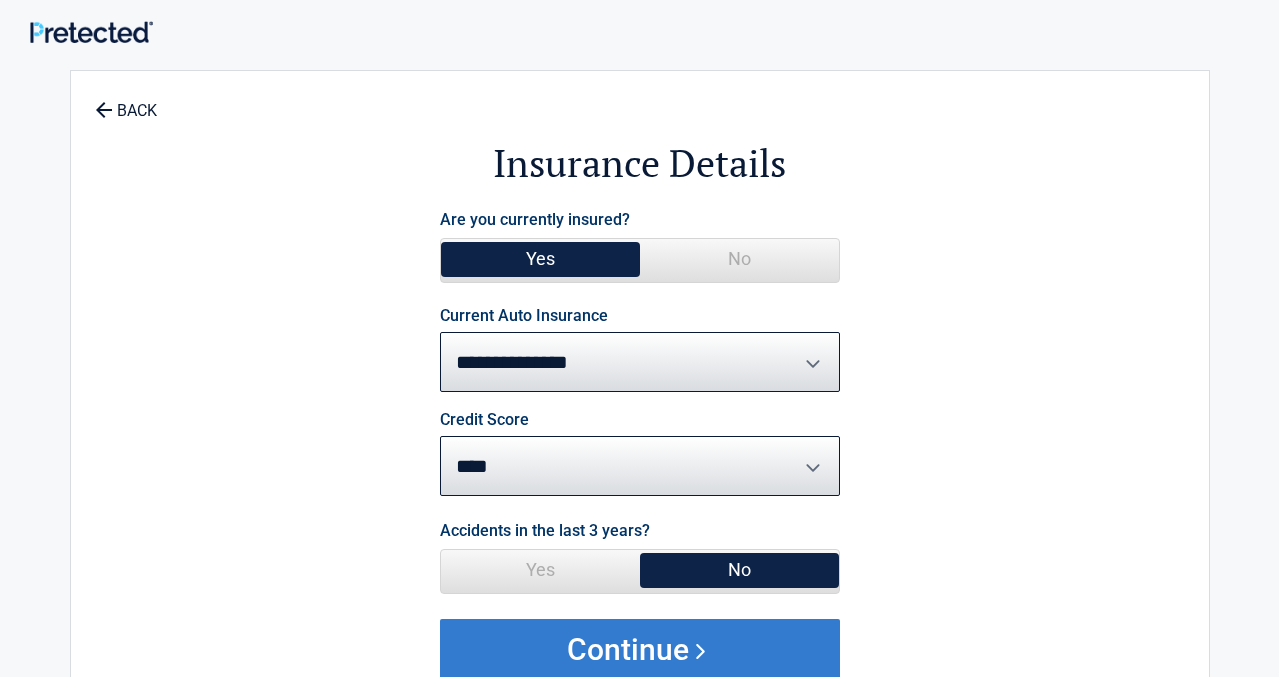 click on "Continue" at bounding box center (640, 649) 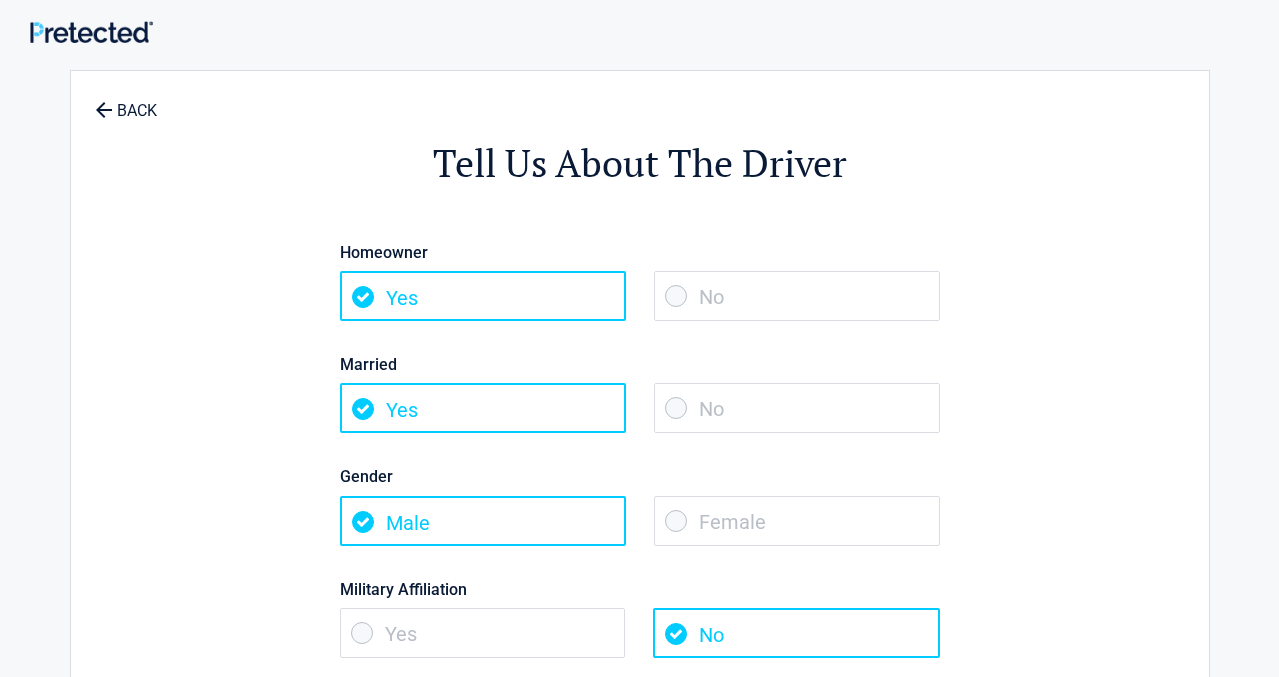 click on "No" at bounding box center [797, 296] 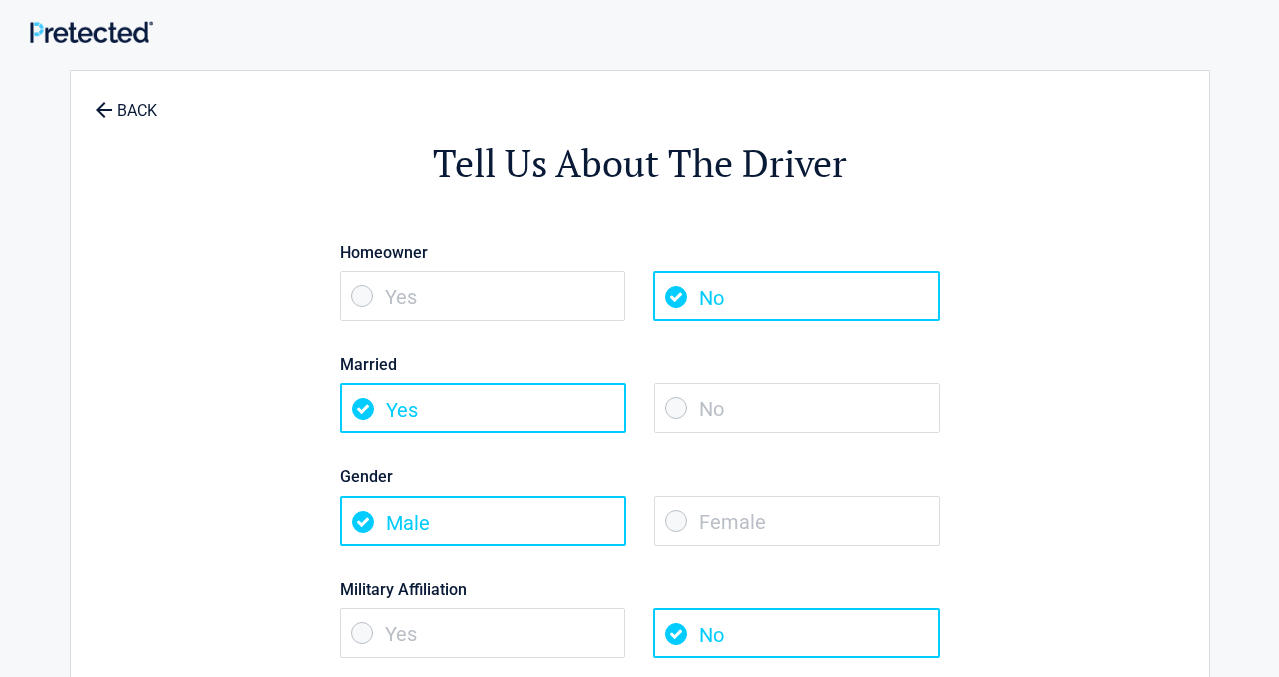 click on "Yes" at bounding box center (483, 296) 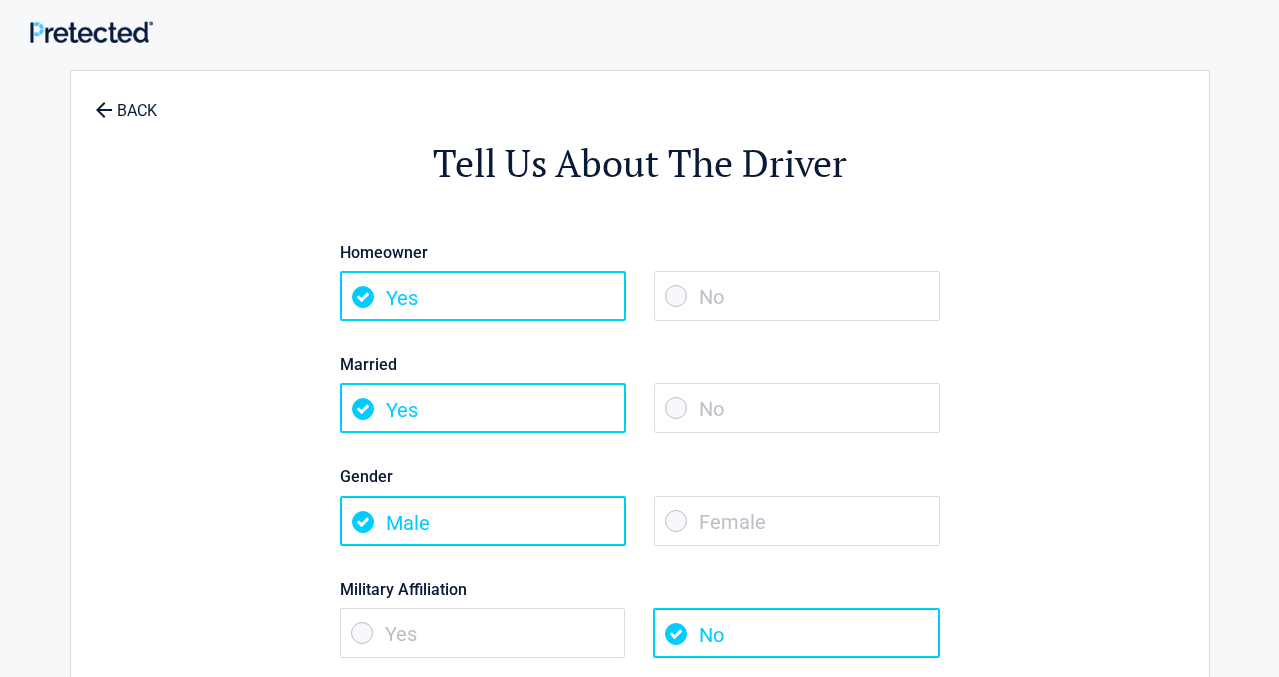 click on "No" at bounding box center [797, 408] 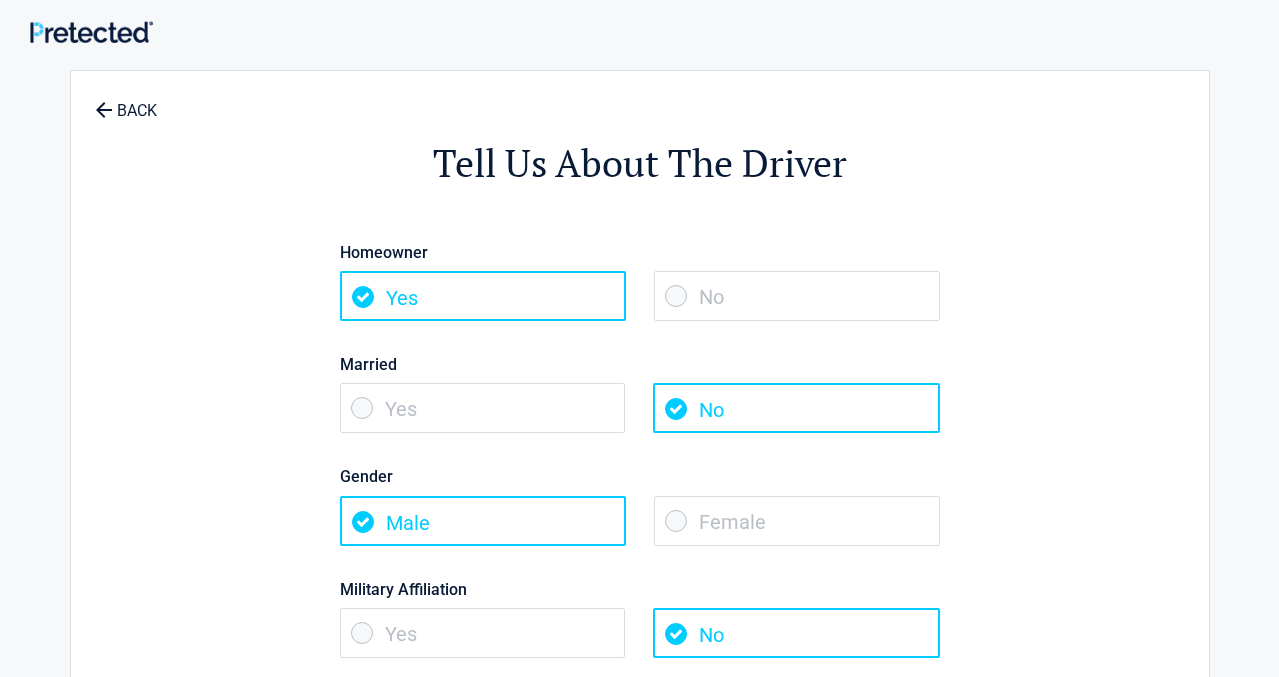 click on "Female" at bounding box center (797, 521) 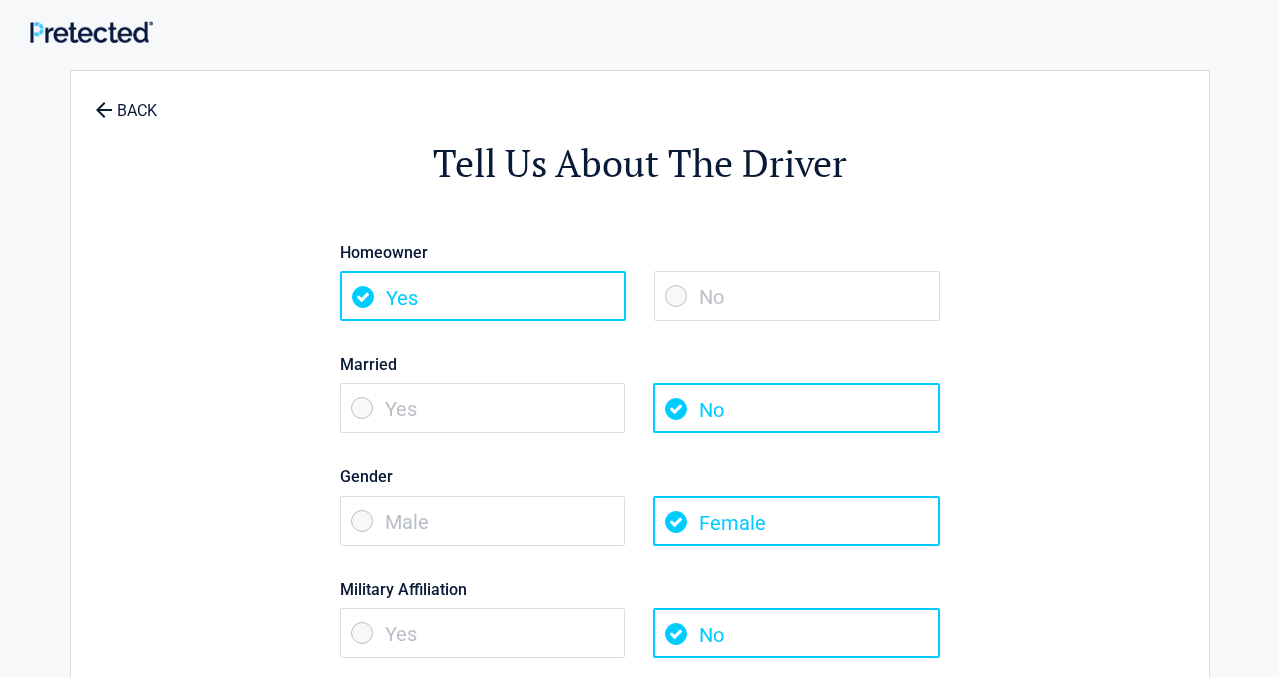 click on "Tell Us About The Driver
Homeowner
Yes
No
Married
Yes
No
Gender
Male
Female
Military Affiliation
Yes
No
Continue" at bounding box center [640, 429] 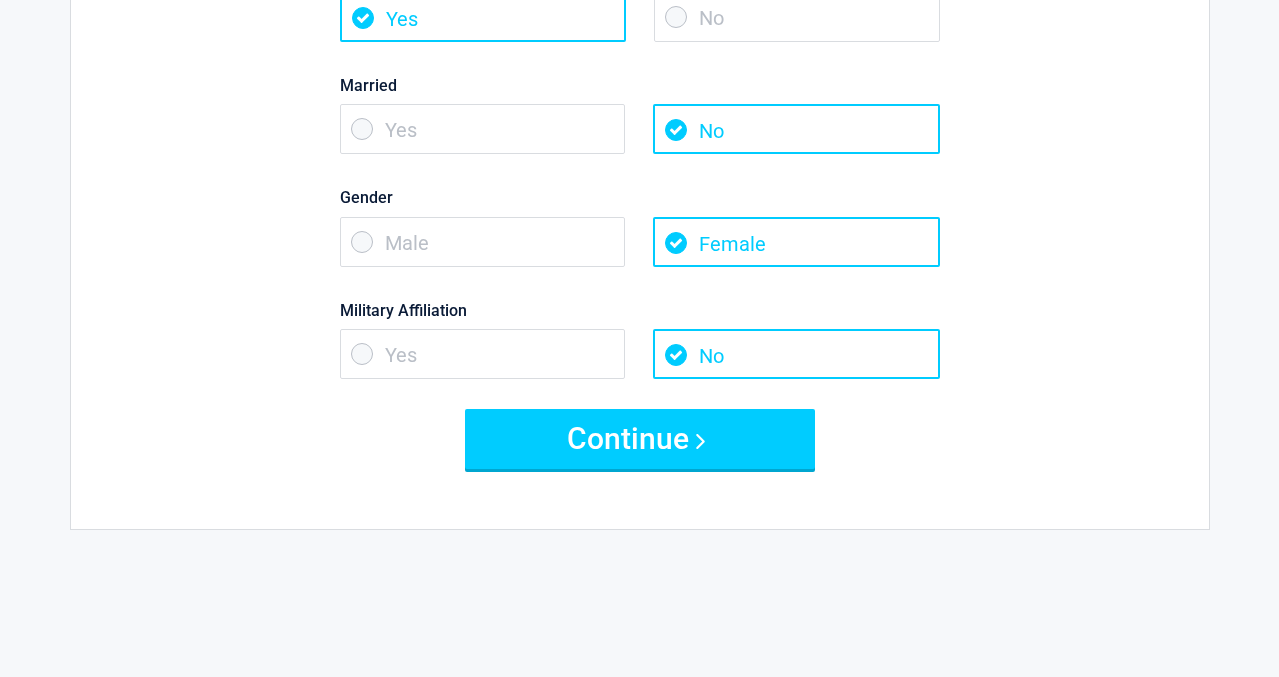 scroll, scrollTop: 288, scrollLeft: 0, axis: vertical 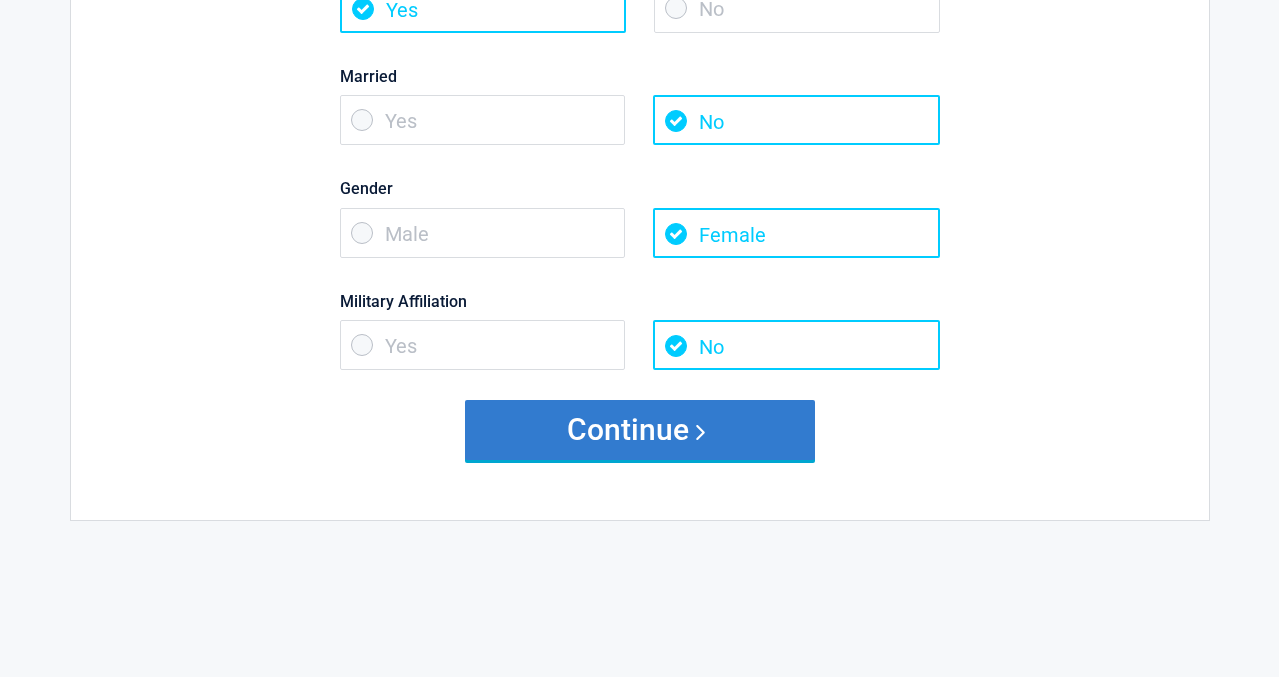 click on "Continue" at bounding box center [640, 430] 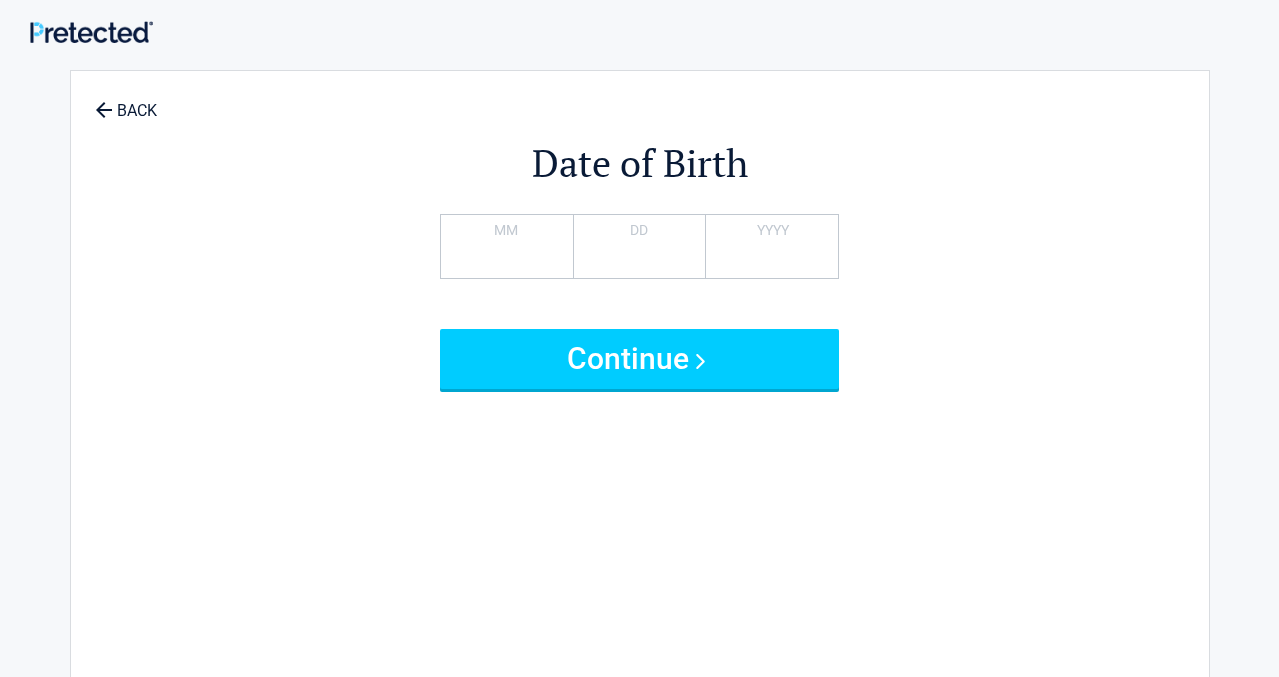scroll, scrollTop: 0, scrollLeft: 0, axis: both 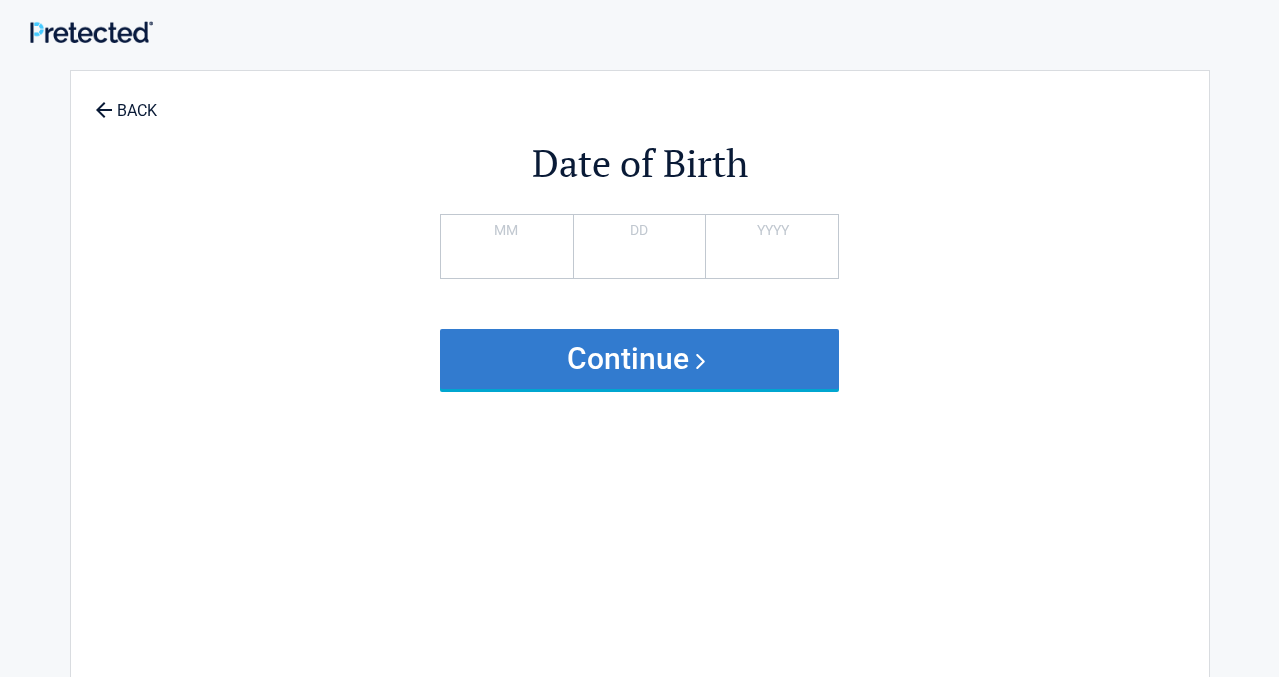 click on "Continue" at bounding box center (640, 359) 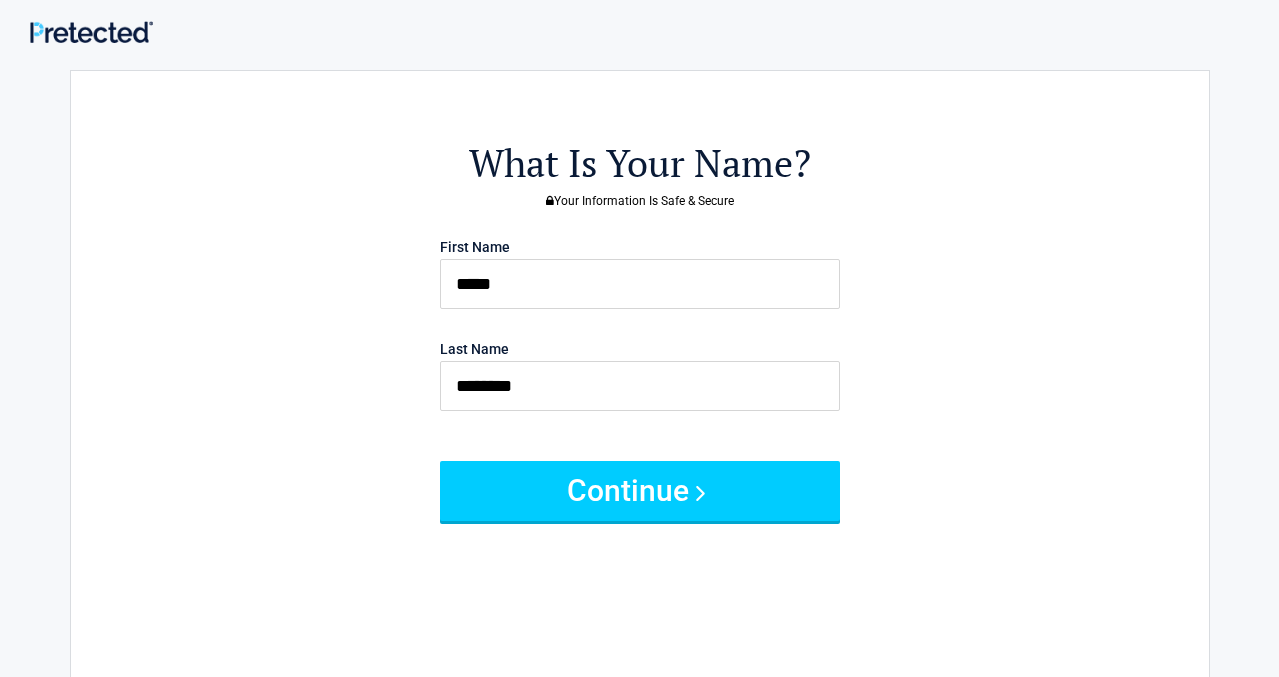 click on "What Is Your Name?" at bounding box center [640, 163] 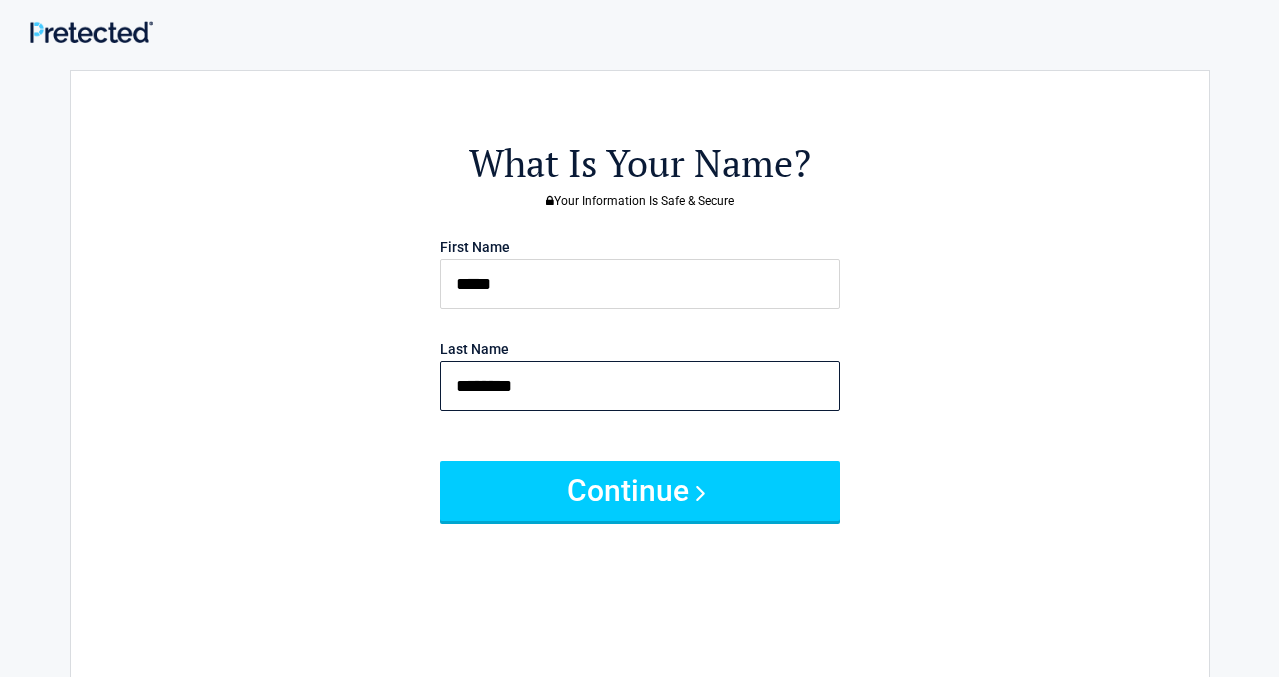click on "********" at bounding box center (640, 386) 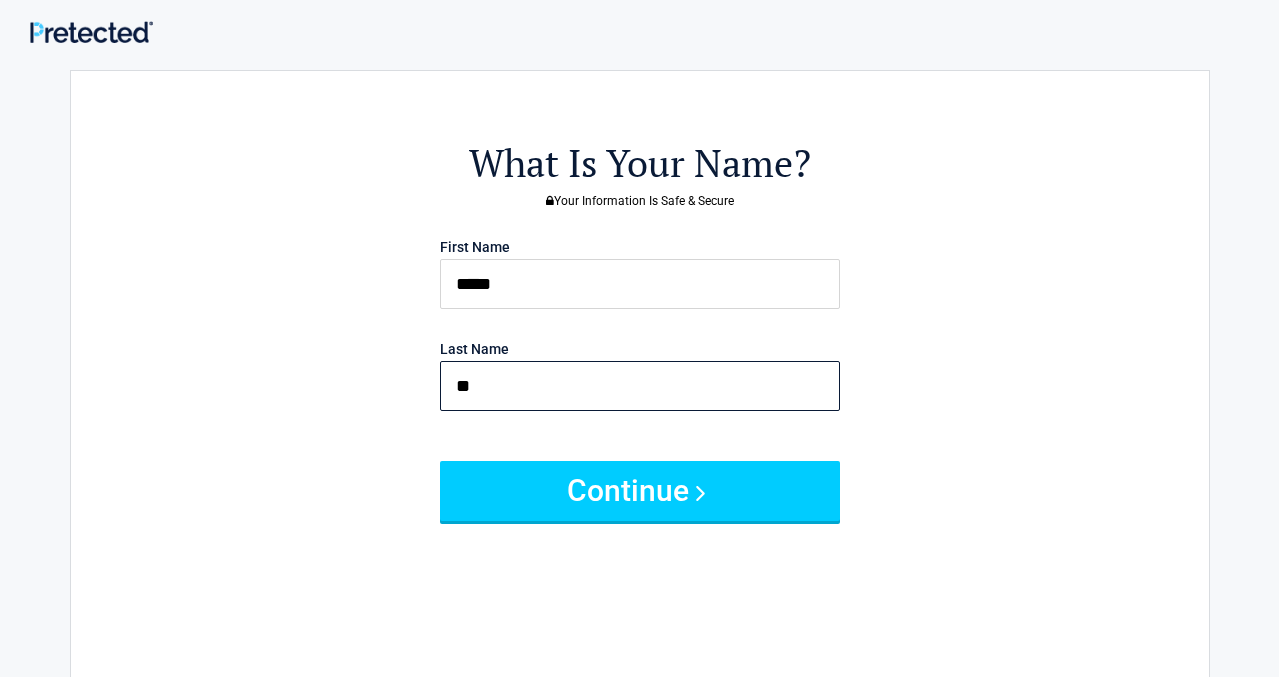 type on "*" 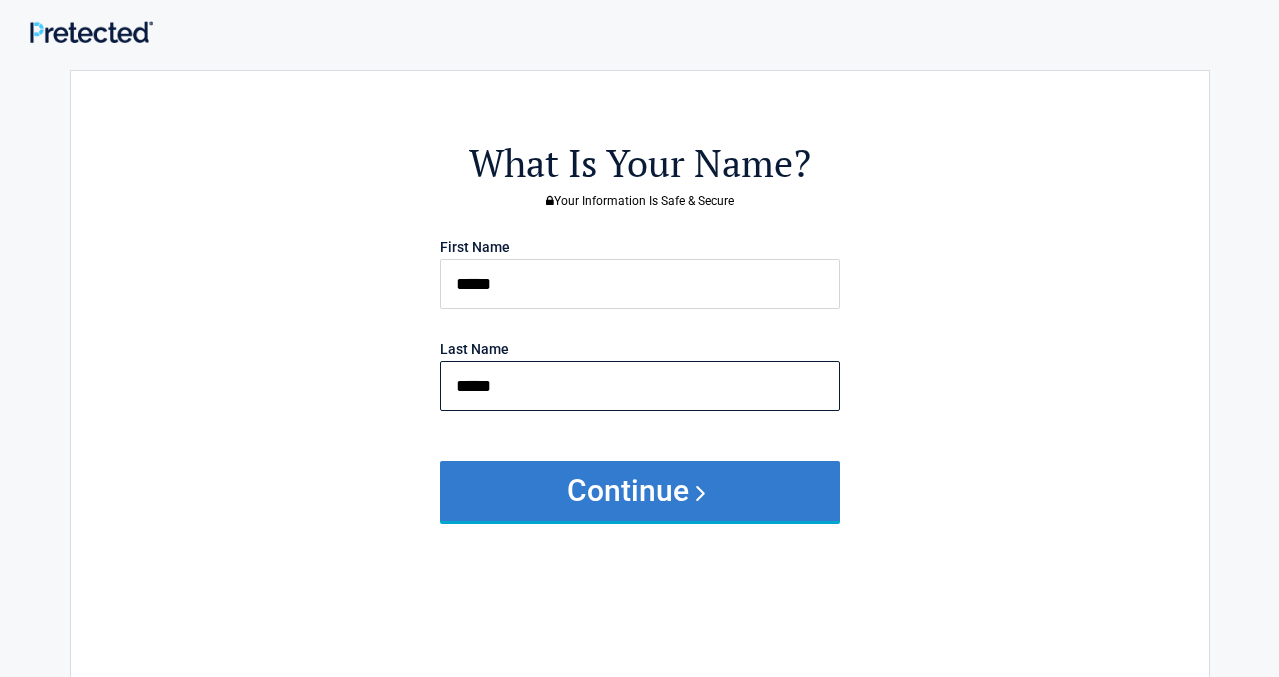type on "*****" 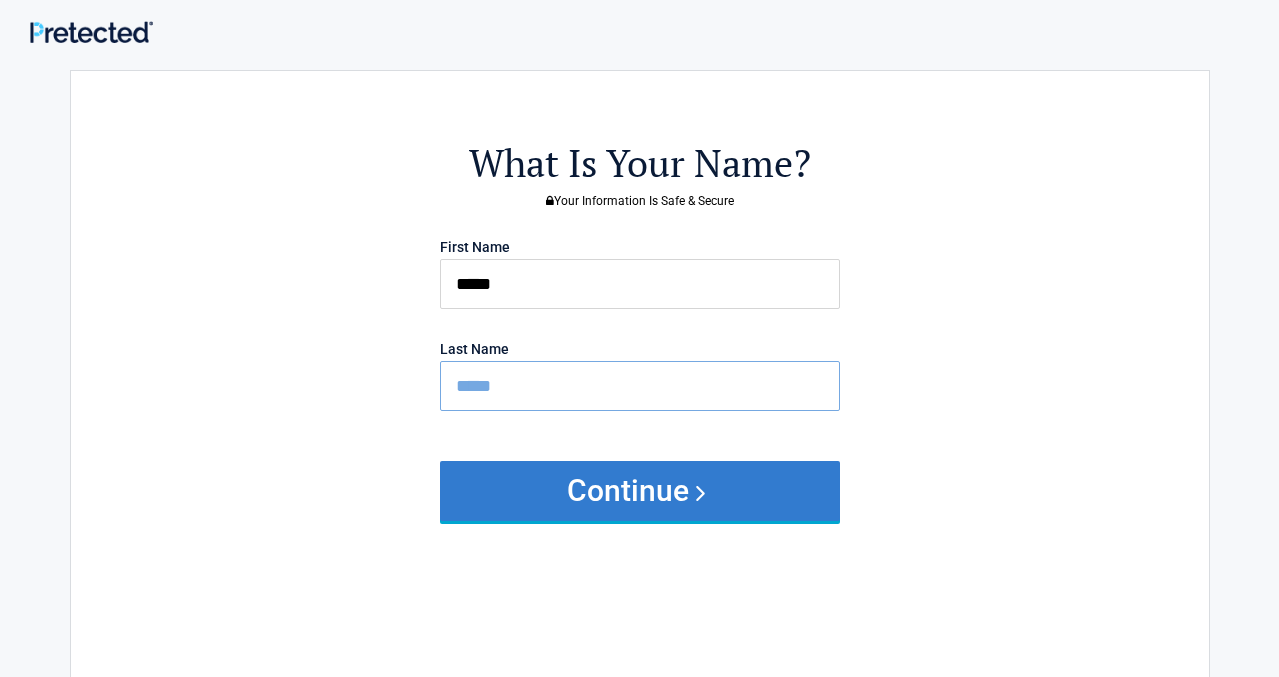 click on "Continue" at bounding box center [640, 491] 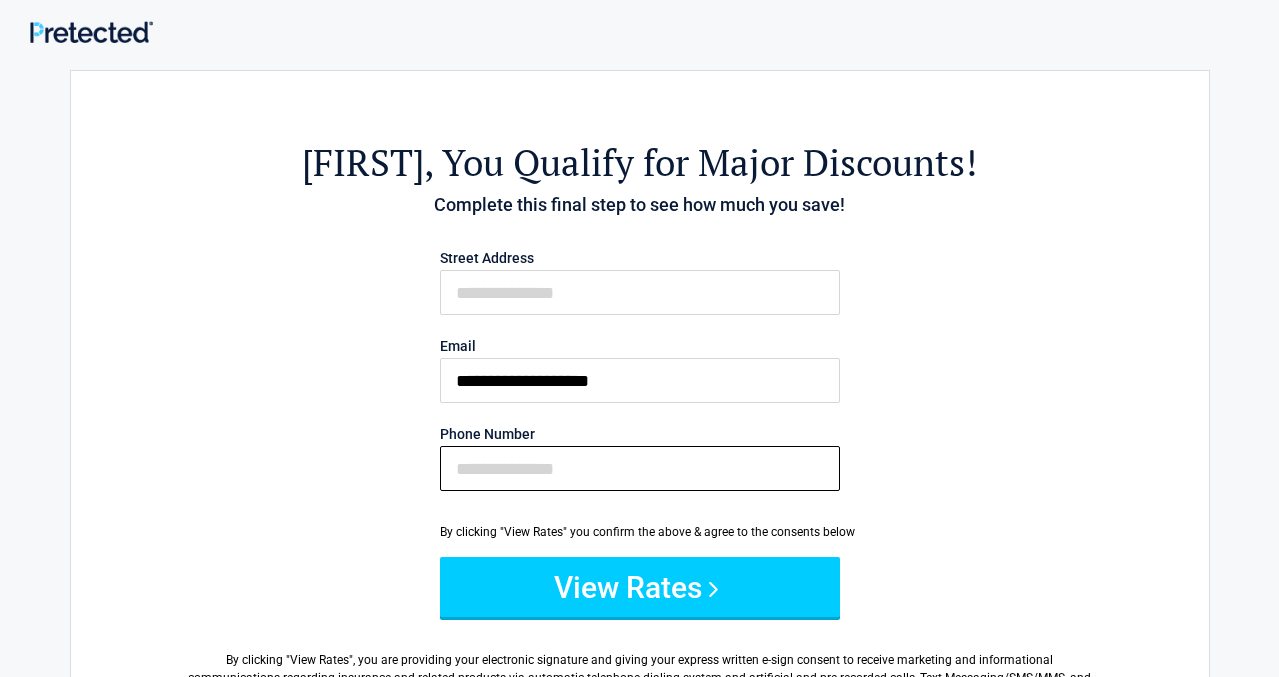 click on "Phone Number" at bounding box center [640, 468] 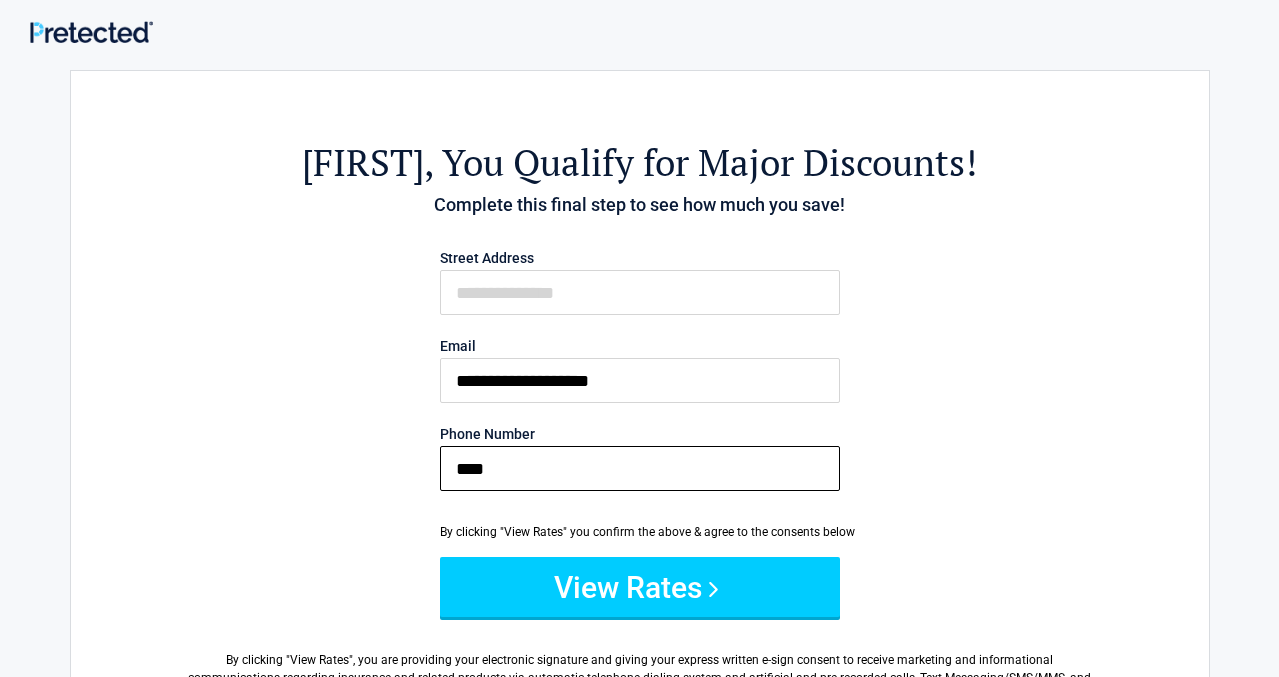 click on "****" at bounding box center [640, 468] 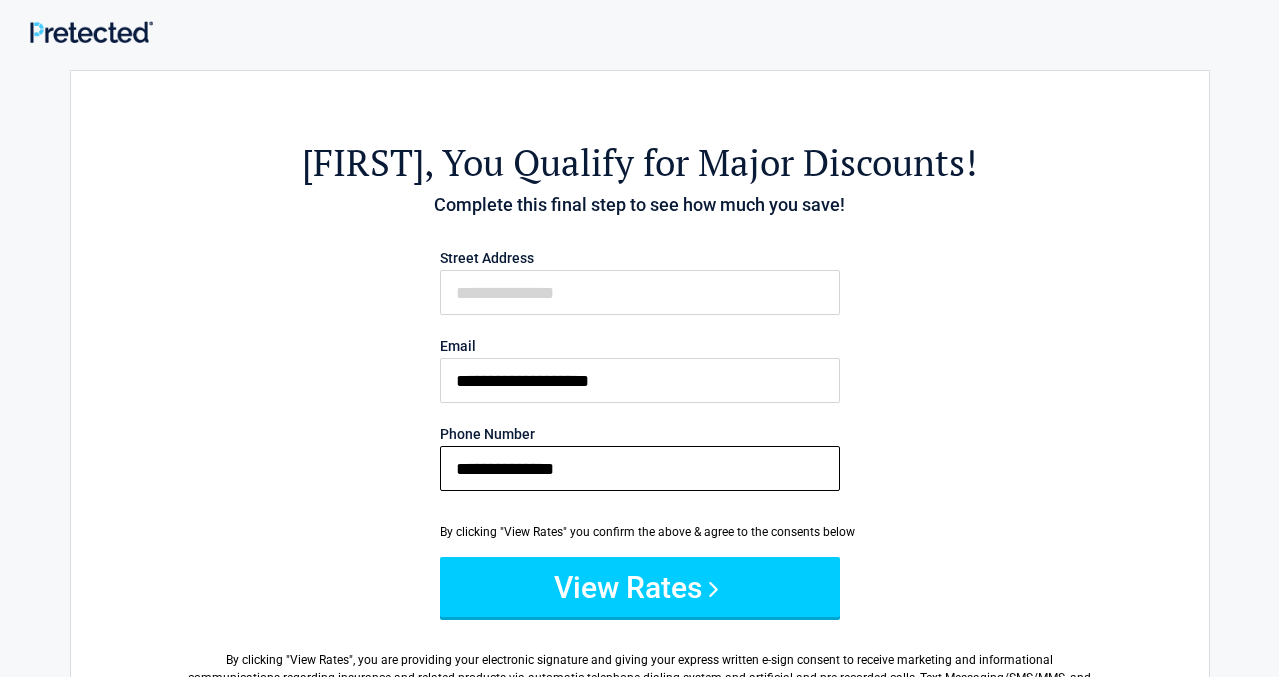 click on "**********" at bounding box center (640, 468) 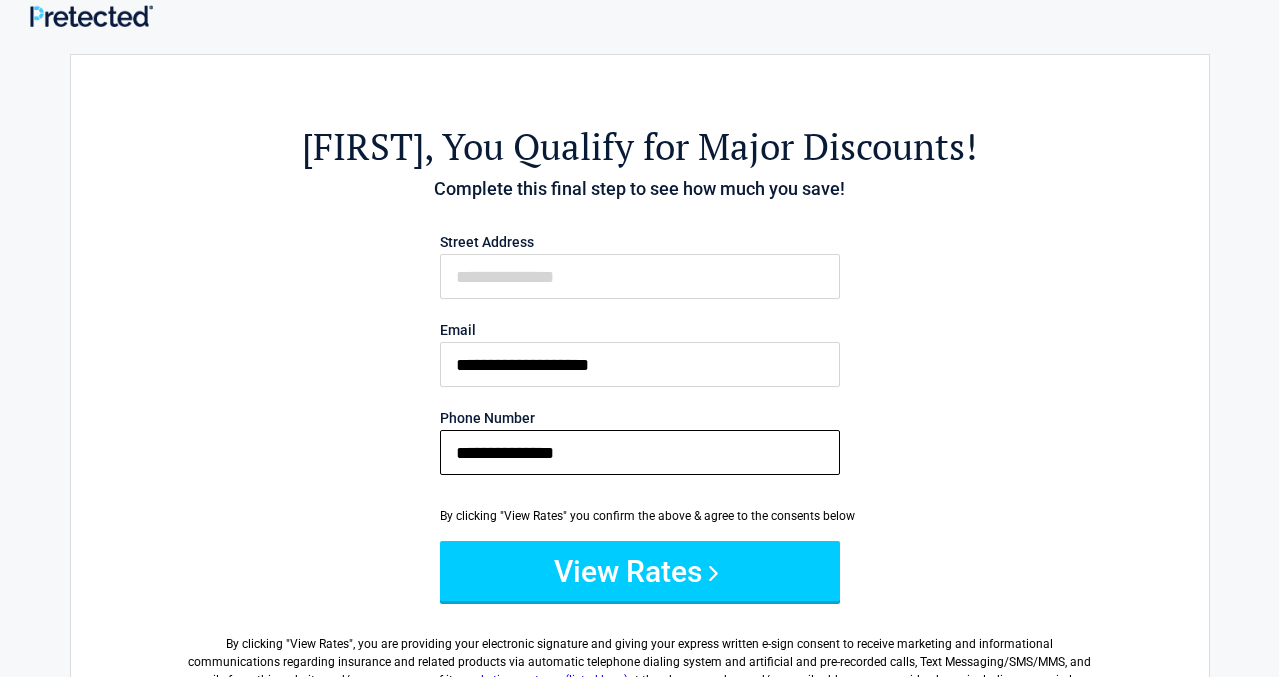 scroll, scrollTop: 11, scrollLeft: 0, axis: vertical 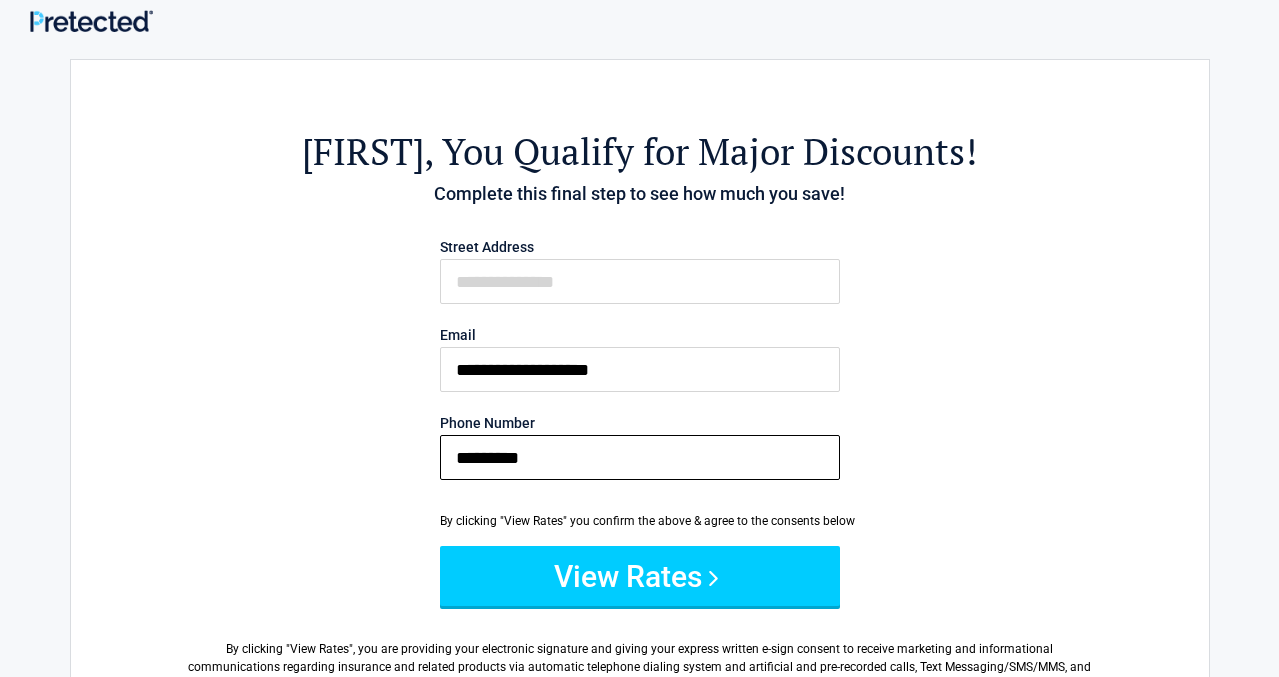 click on "*********" at bounding box center [640, 457] 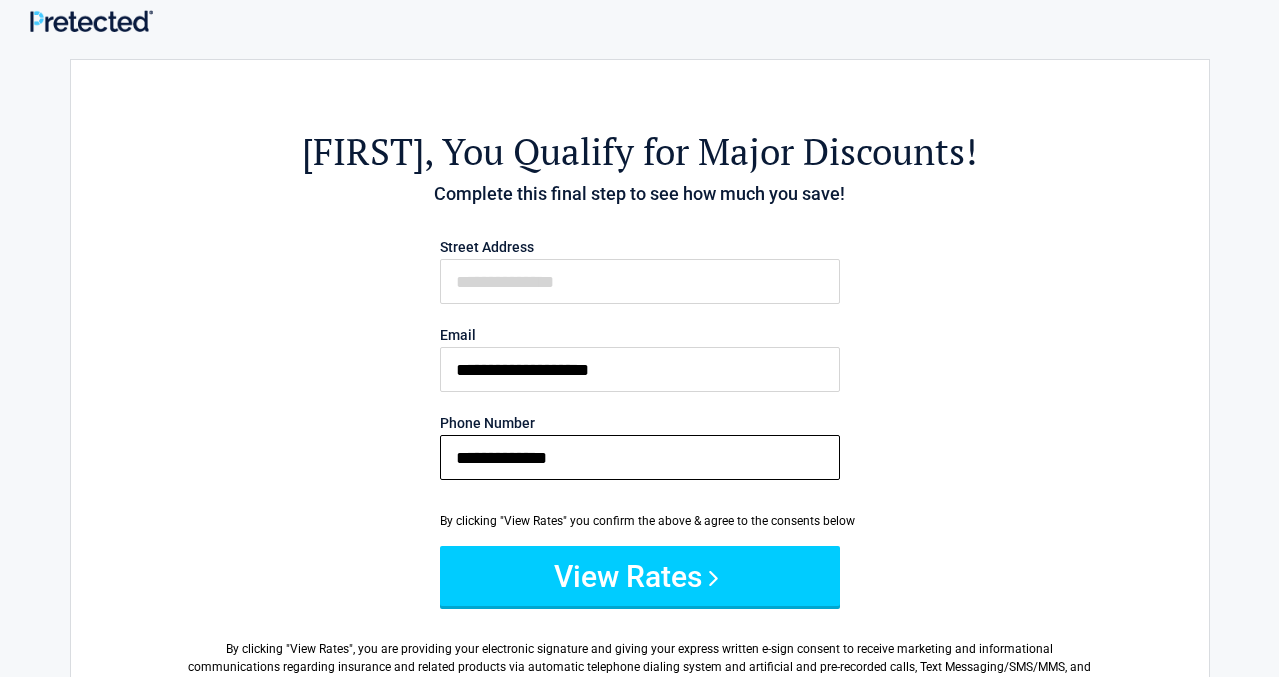click on "**********" at bounding box center [640, 457] 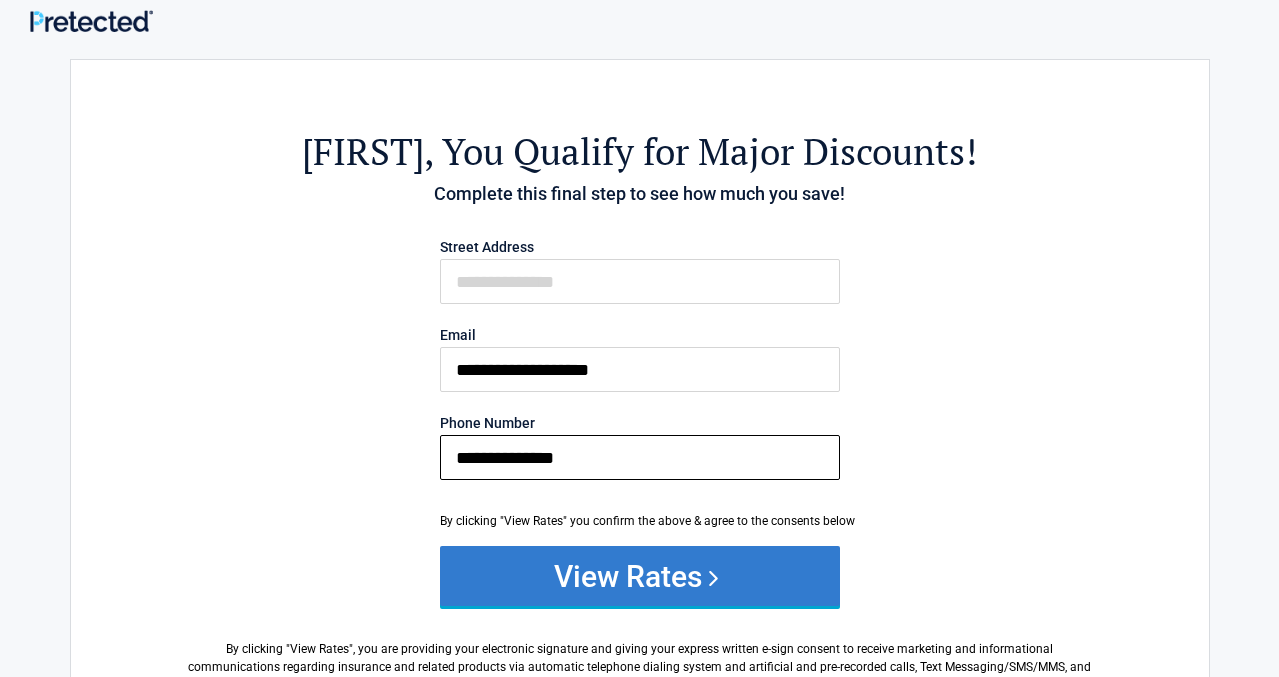 type on "**********" 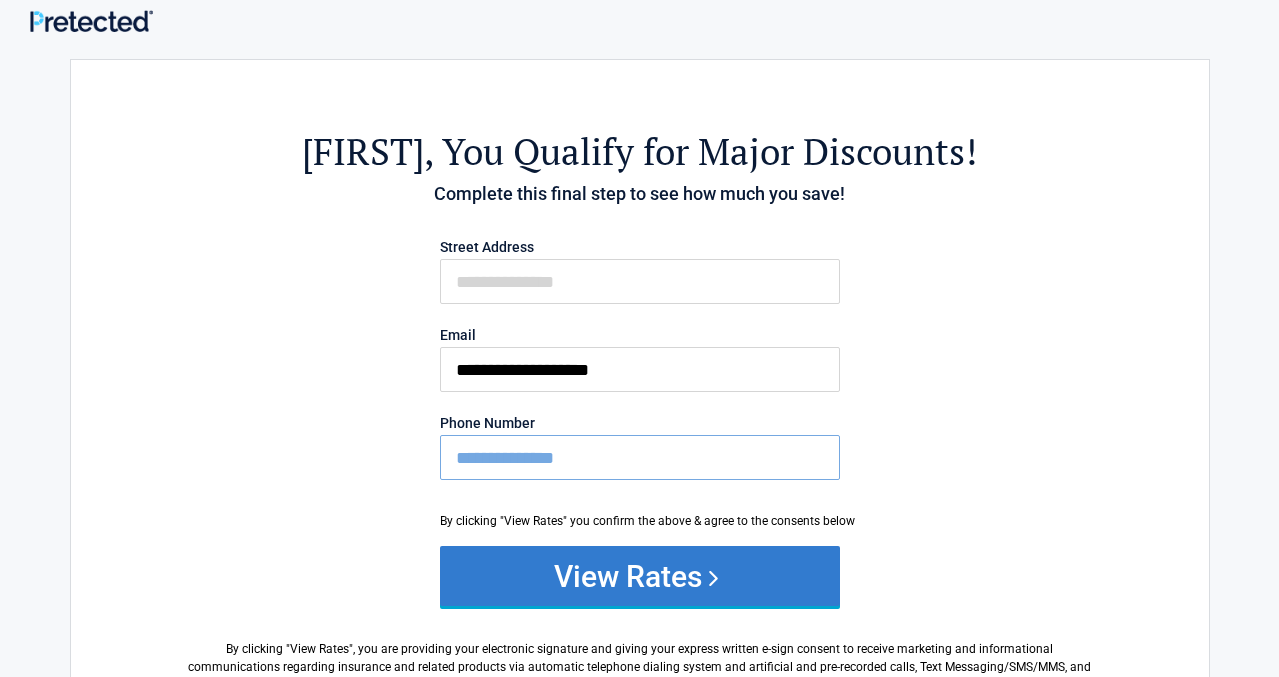 click on "View Rates" at bounding box center [640, 576] 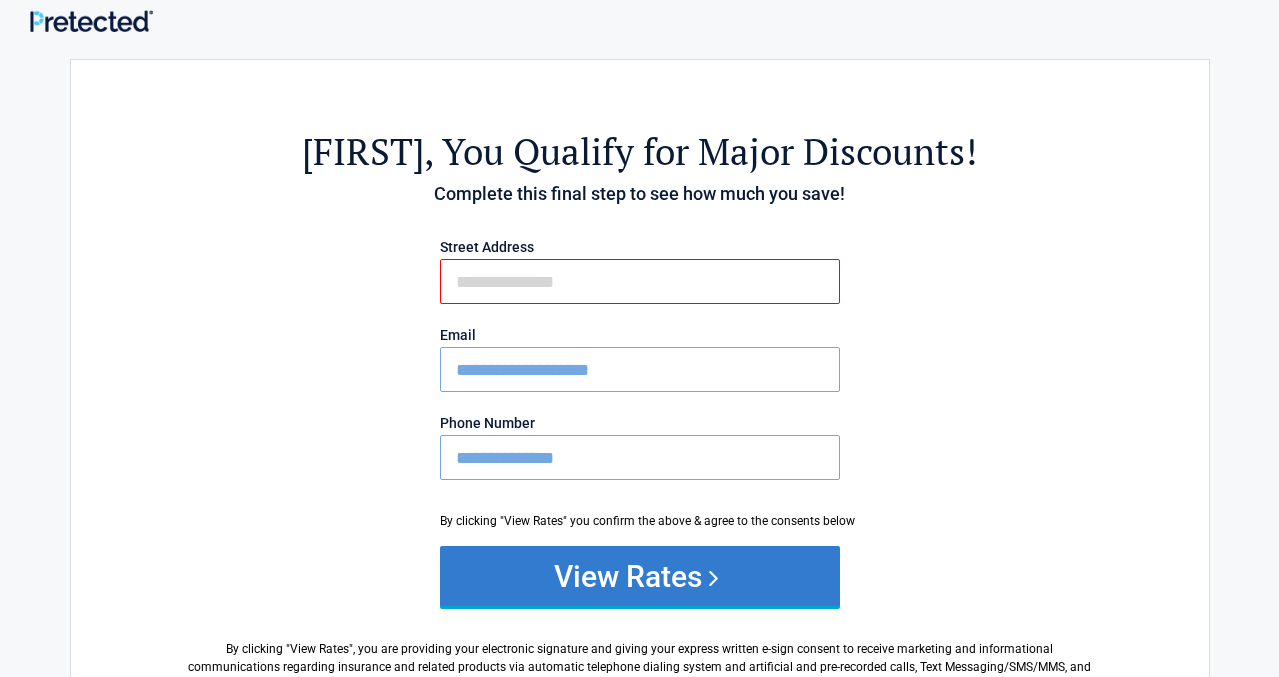 click on "View Rates" at bounding box center (640, 576) 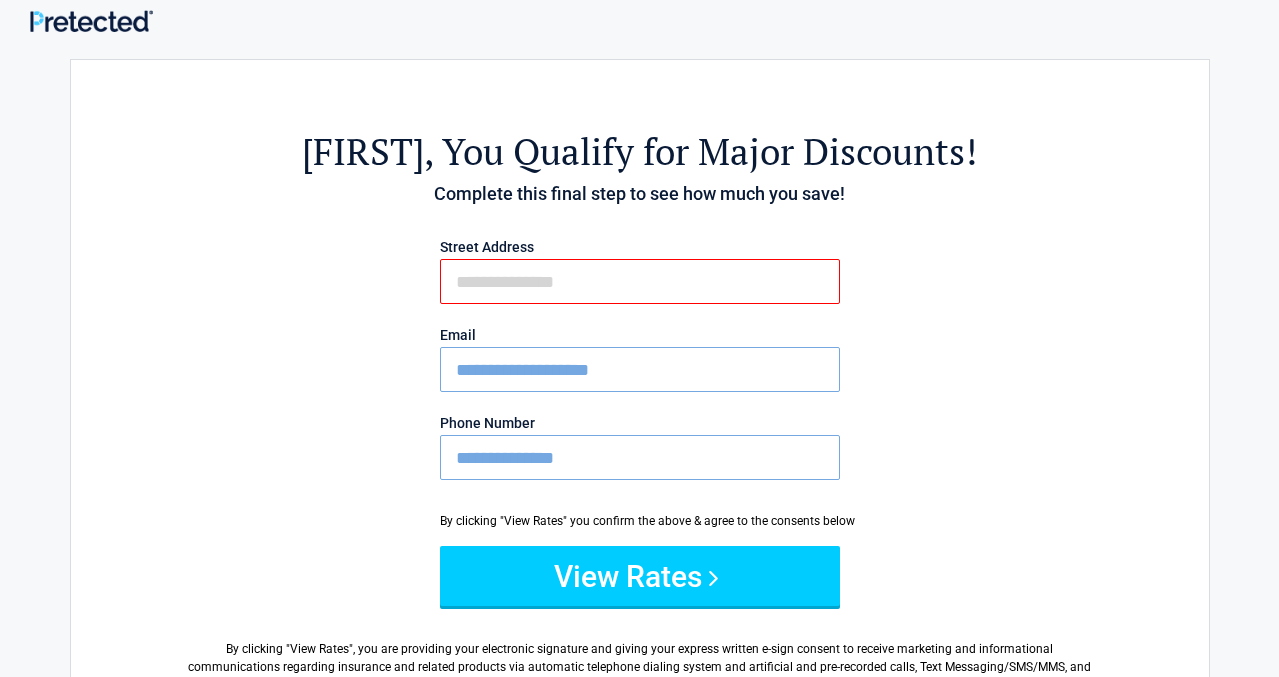 click on "**********" at bounding box center (640, 433) 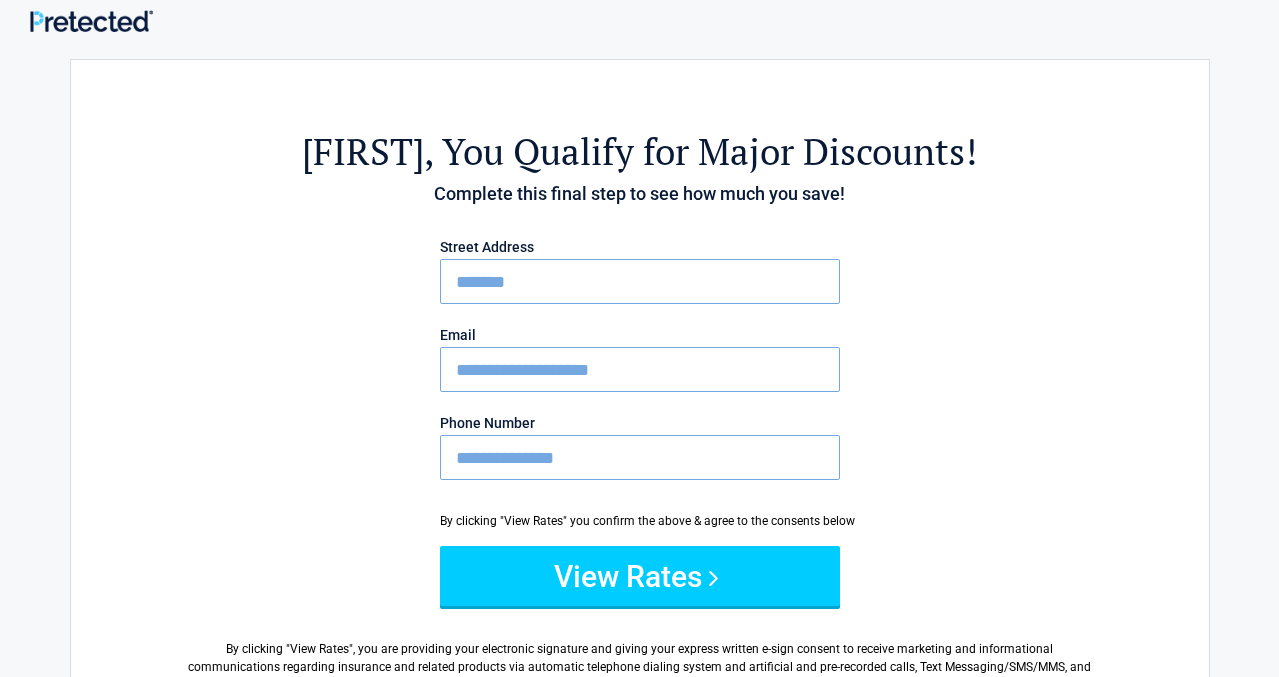click on "*******" at bounding box center [640, 281] 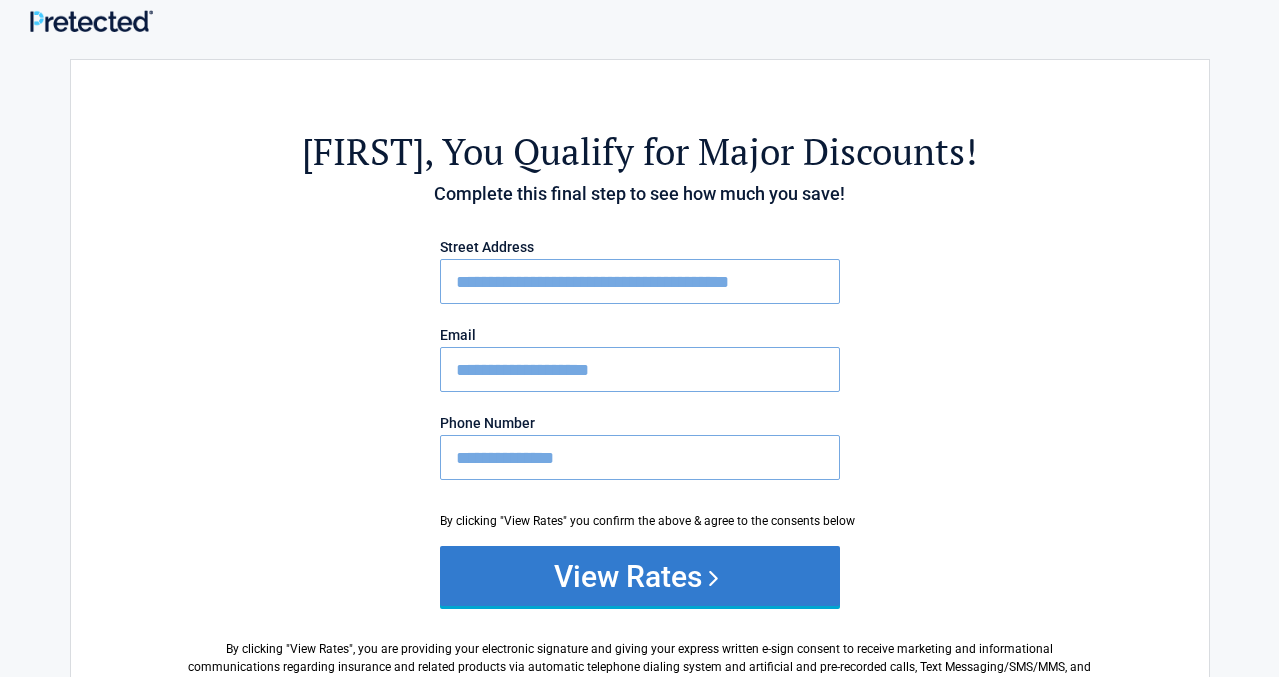 type on "**********" 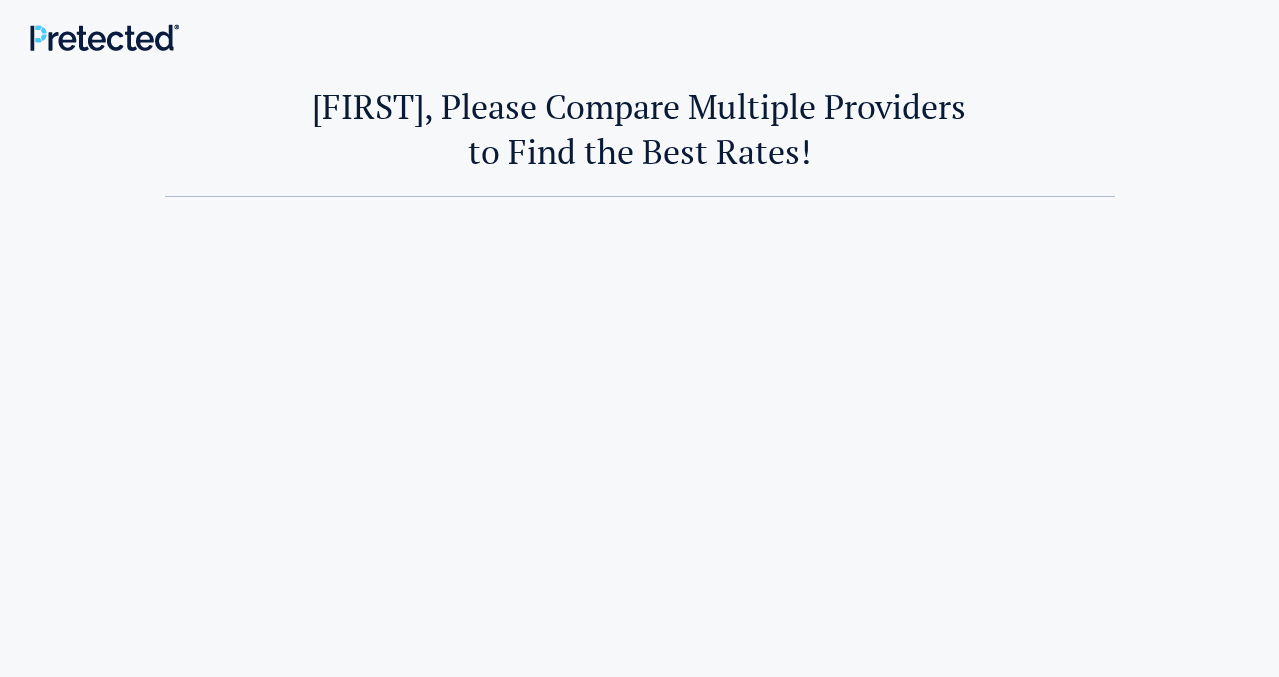 scroll, scrollTop: 0, scrollLeft: 0, axis: both 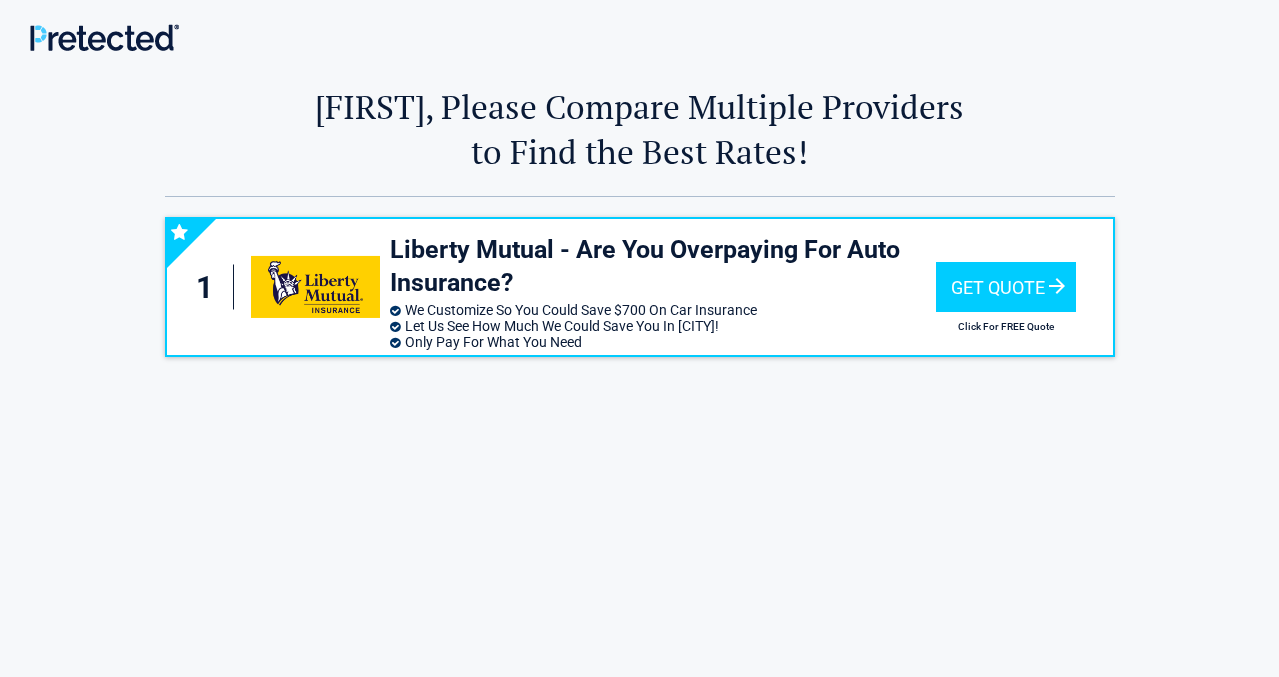 click on "1
Liberty Mutual - Are You Overpaying For Auto Insurance?
We Customize So You Could Save $700 On Car Insurance
Let Us See How Much We Could Save You In [CITY]!
Only Pay For What You Need
Get Quote
Click For FREE Quote" at bounding box center (640, 505) 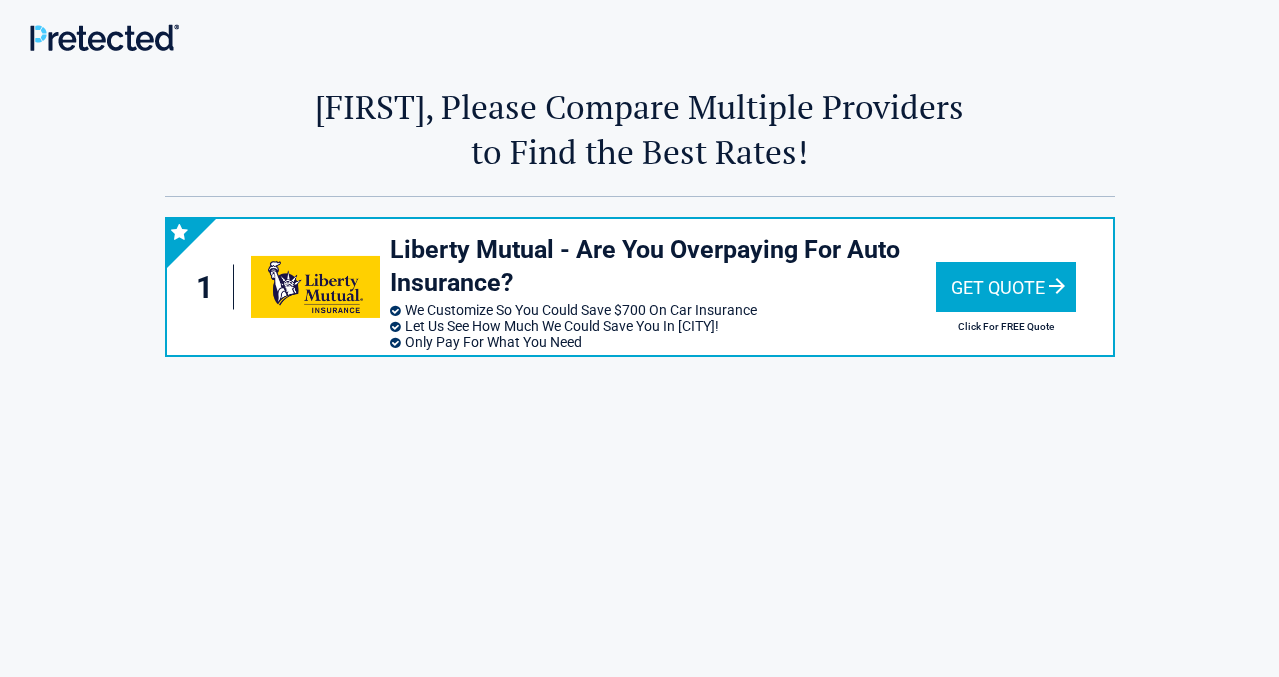click on "Get Quote" at bounding box center [1006, 287] 